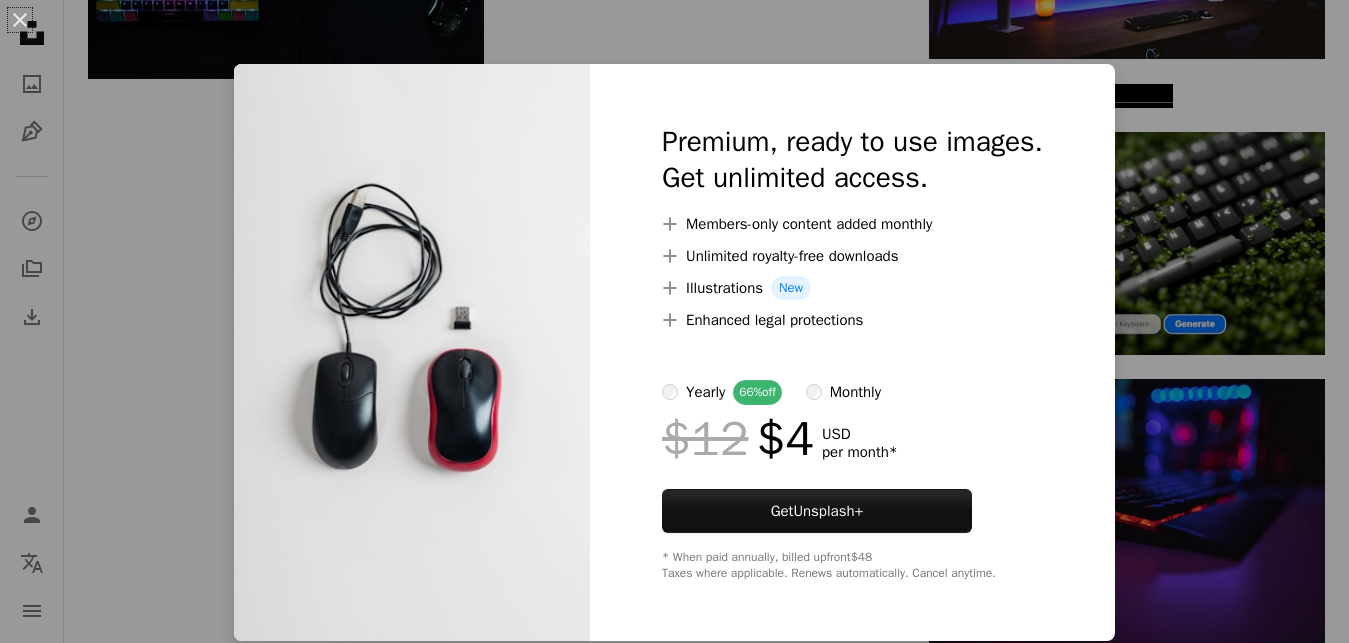 scroll, scrollTop: 22134, scrollLeft: 0, axis: vertical 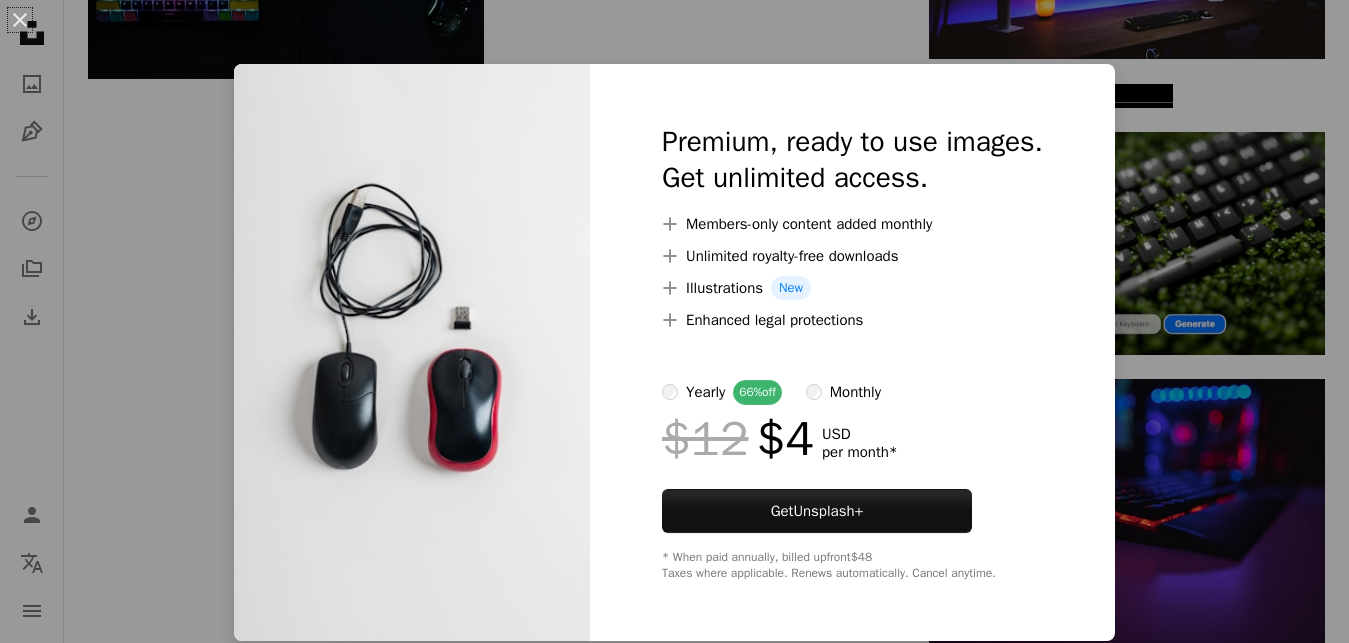 click on "An X shape Premium, ready to use images. Get unlimited access. A plus sign Members-only content added monthly A plus sign Unlimited royalty-free downloads A plus sign Illustrations  New A plus sign Enhanced legal protections yearly 66%  off monthly $12   $4 USD per month * Get  Unsplash+ * When paid annually, billed upfront  $48 Taxes where applicable. Renews automatically. Cancel anytime." at bounding box center (674, 321) 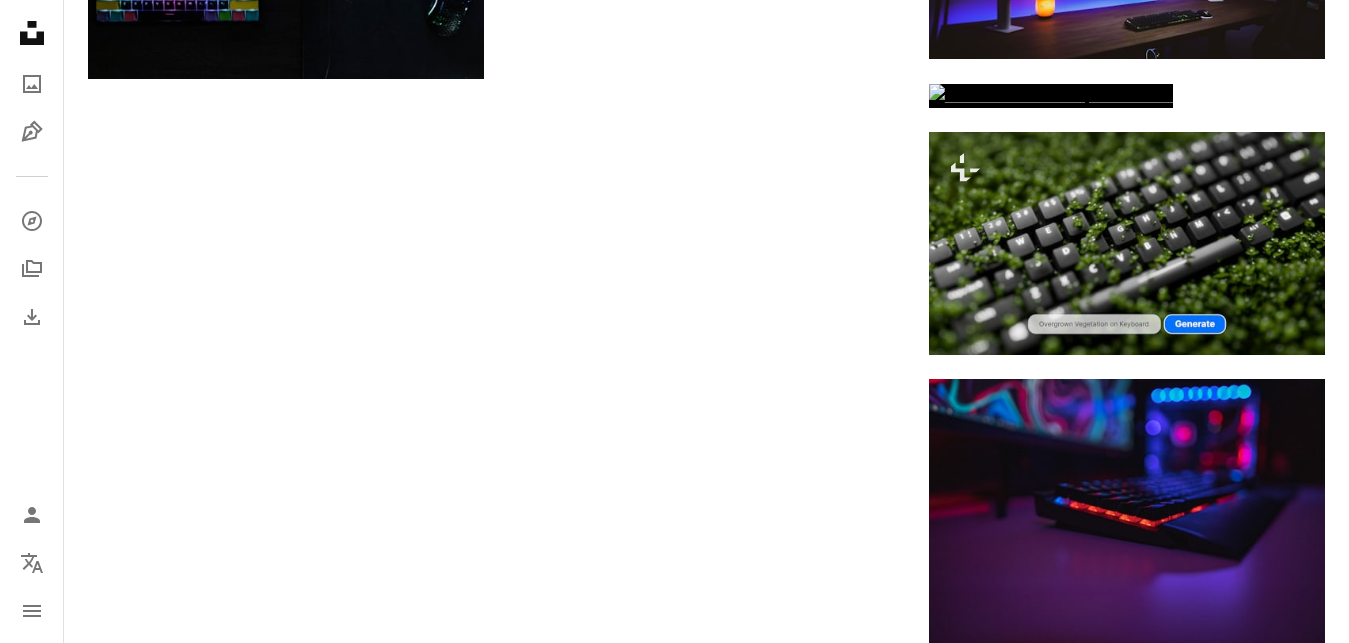 scroll, scrollTop: 22542, scrollLeft: 0, axis: vertical 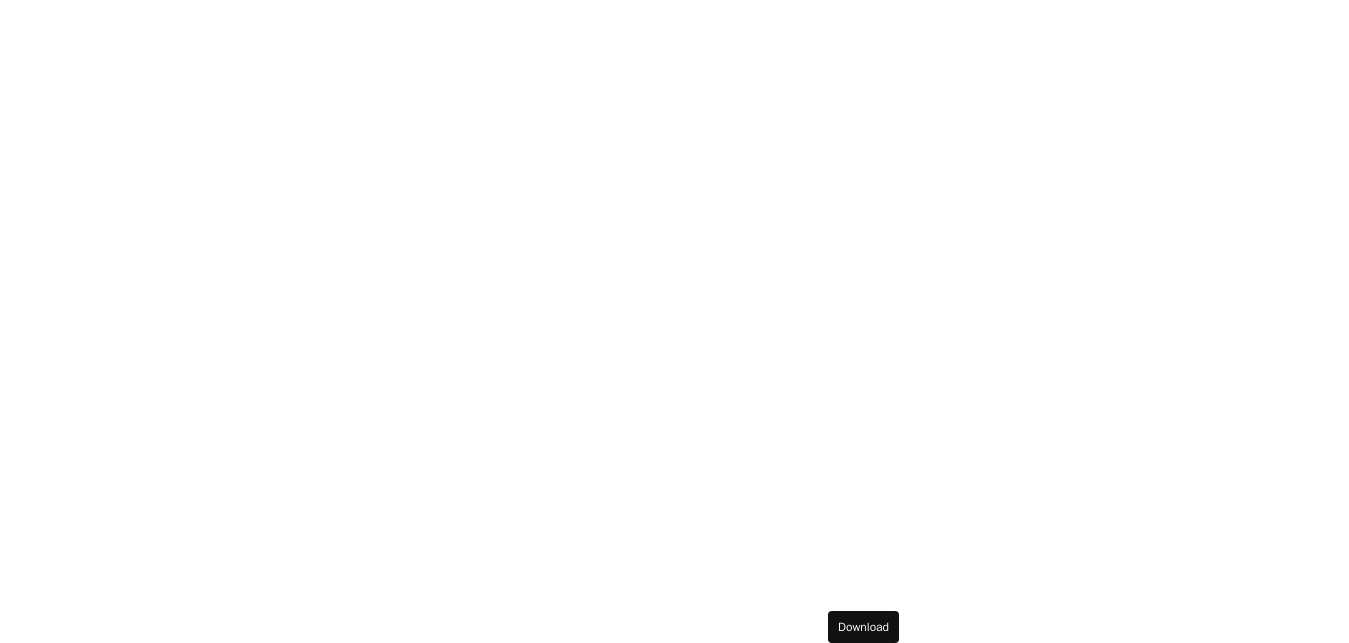 click on "Arrow pointing down" at bounding box center (865, -3992) 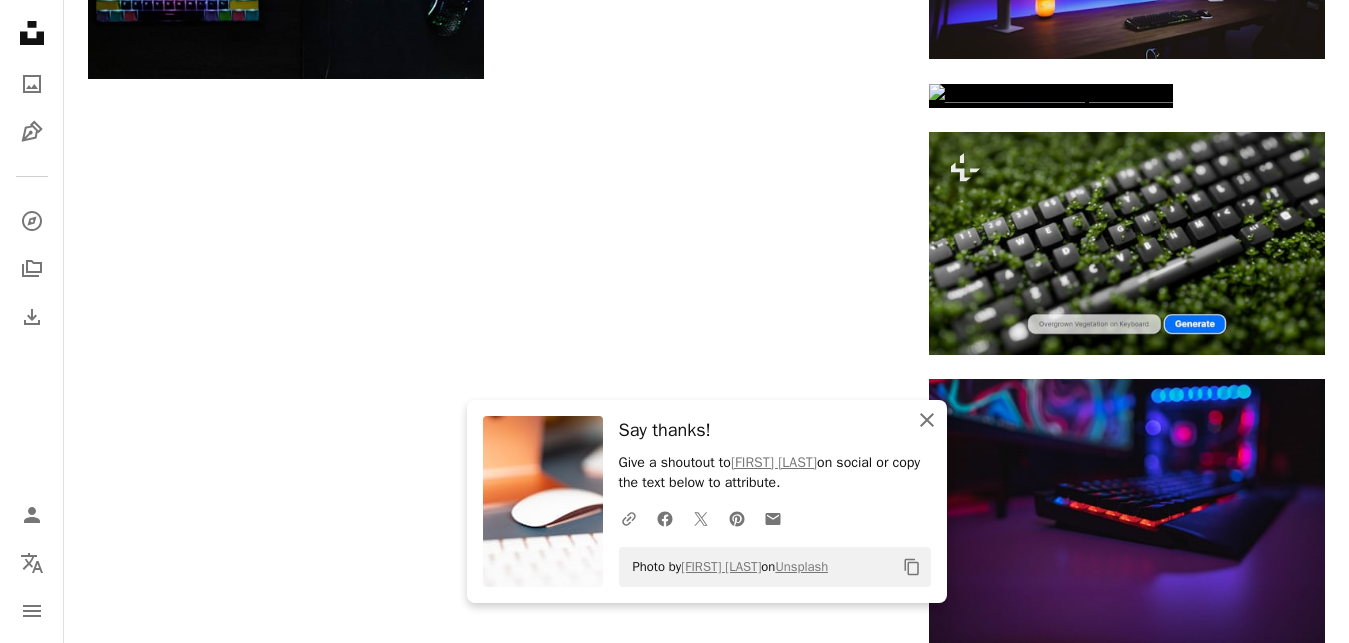 click on "An X shape" 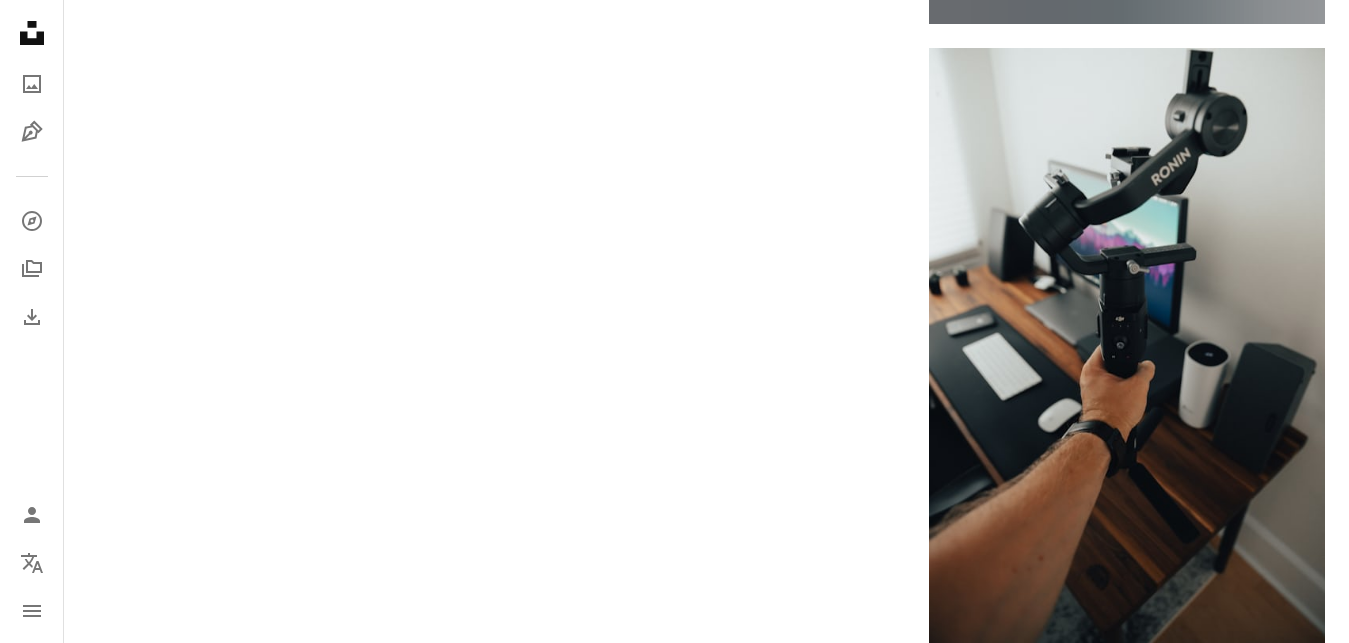 scroll, scrollTop: 27948, scrollLeft: 0, axis: vertical 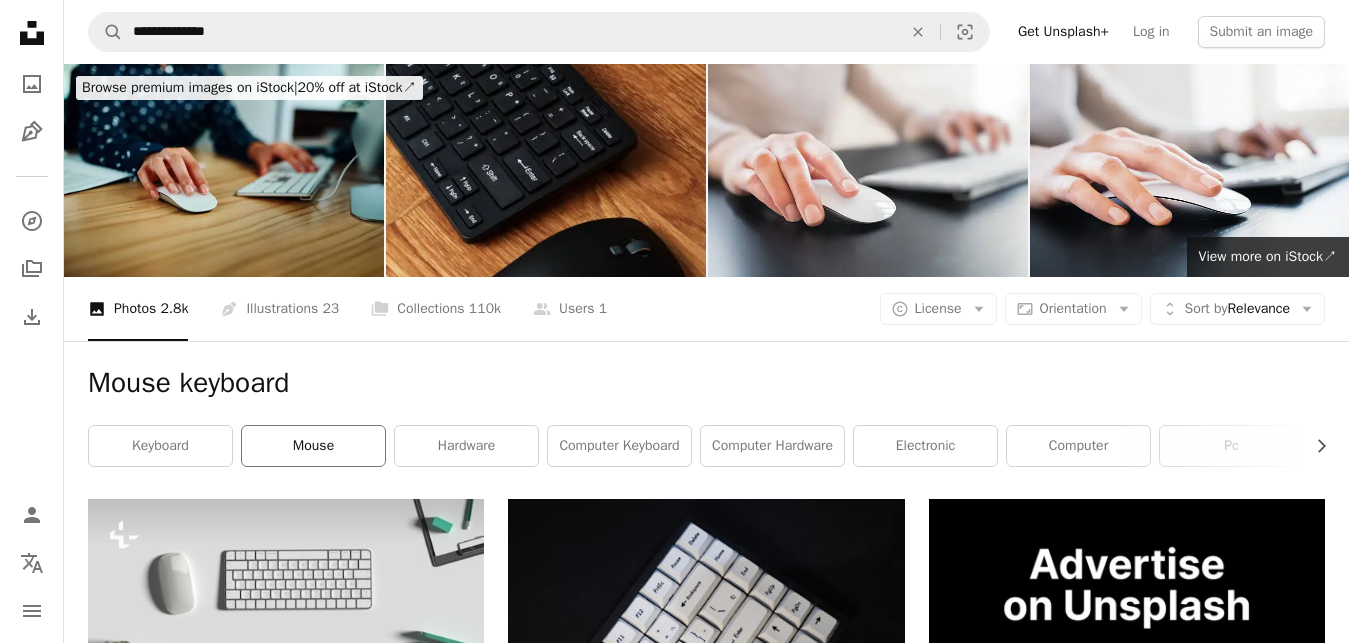 click on "mouse" at bounding box center [313, 446] 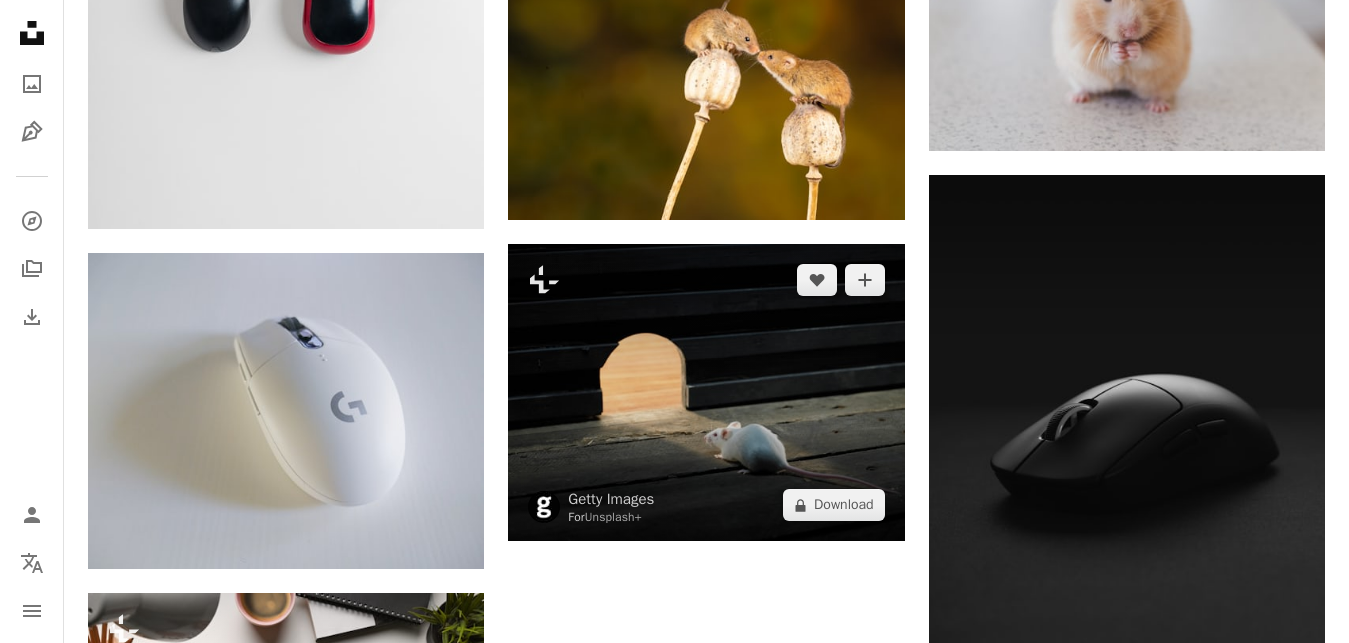 scroll, scrollTop: 1326, scrollLeft: 0, axis: vertical 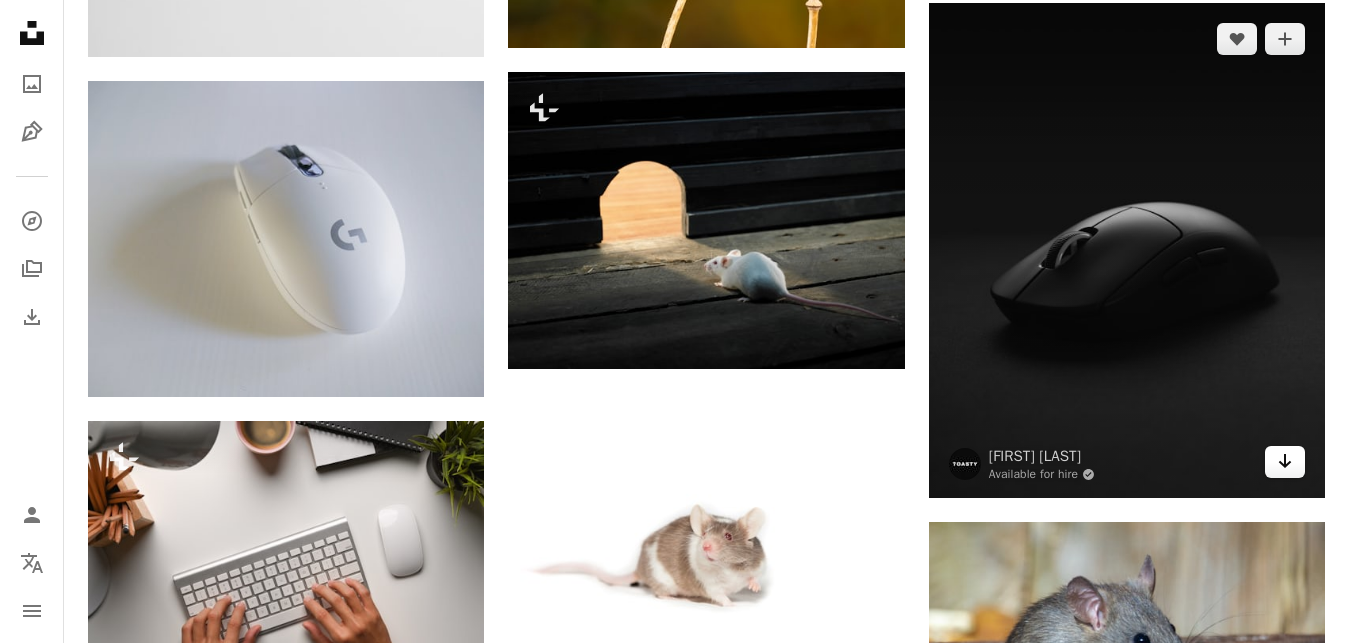 click 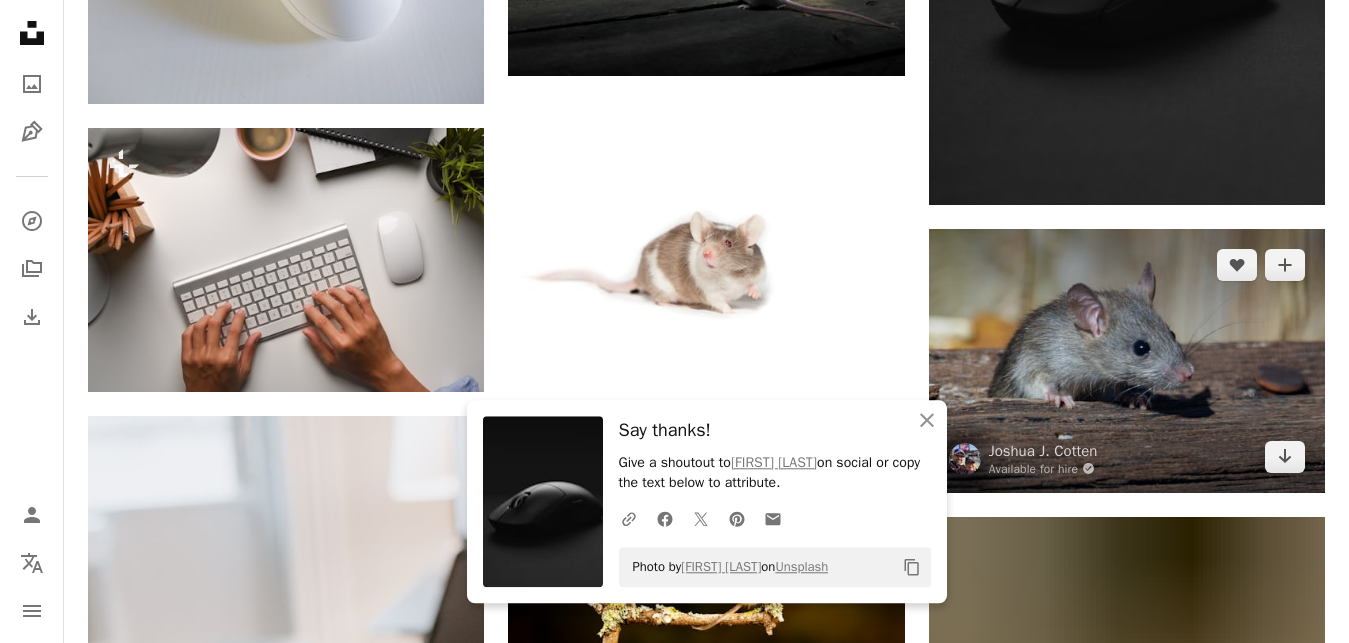 scroll, scrollTop: 1632, scrollLeft: 0, axis: vertical 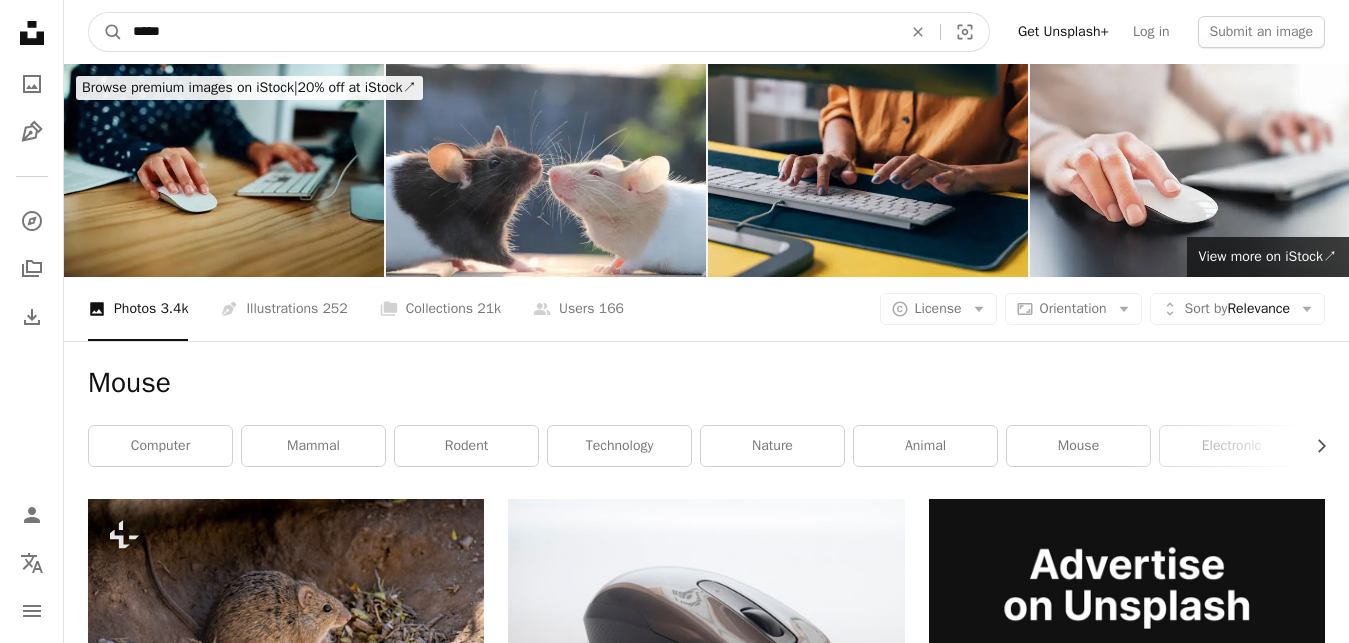 drag, startPoint x: 201, startPoint y: 29, endPoint x: 97, endPoint y: 28, distance: 104.00481 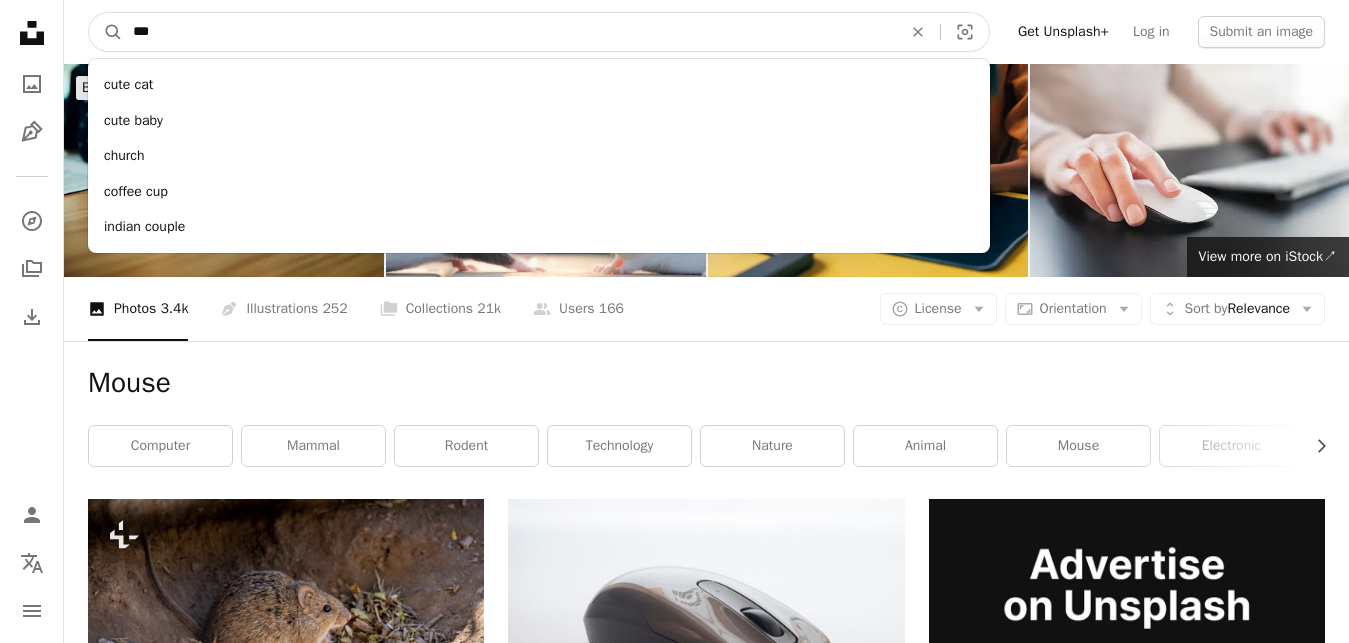 type on "***" 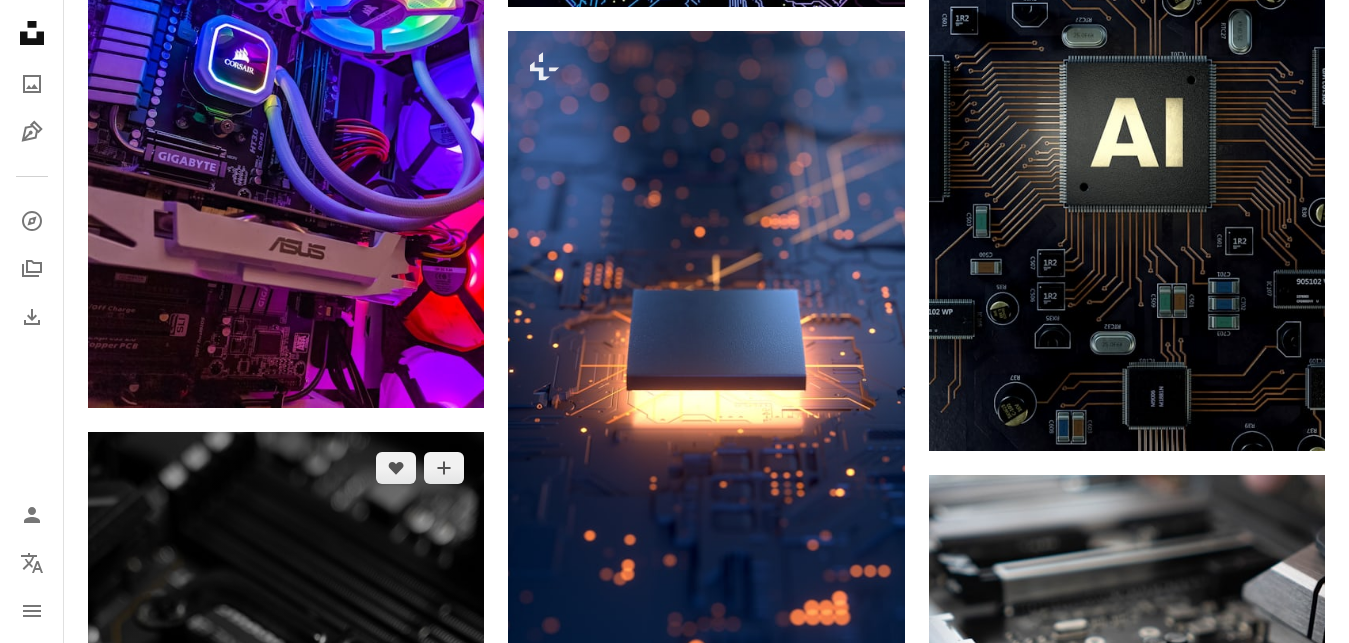 scroll, scrollTop: 6528, scrollLeft: 0, axis: vertical 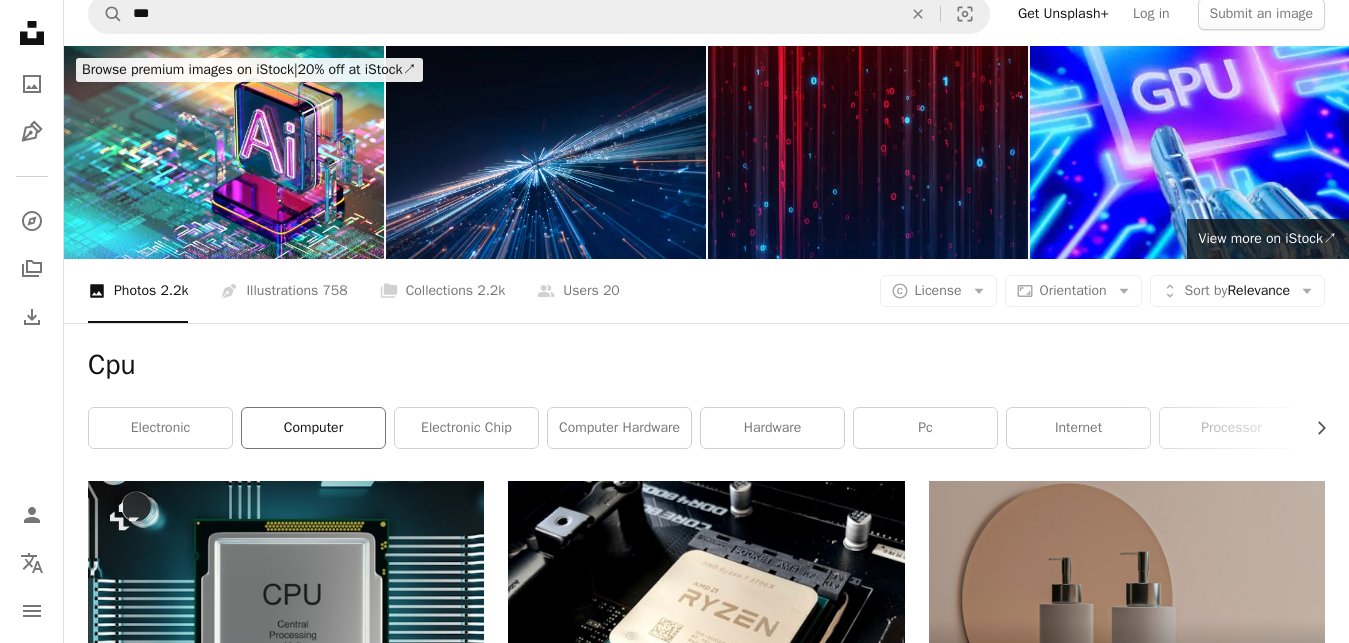 click on "computer" at bounding box center (313, 428) 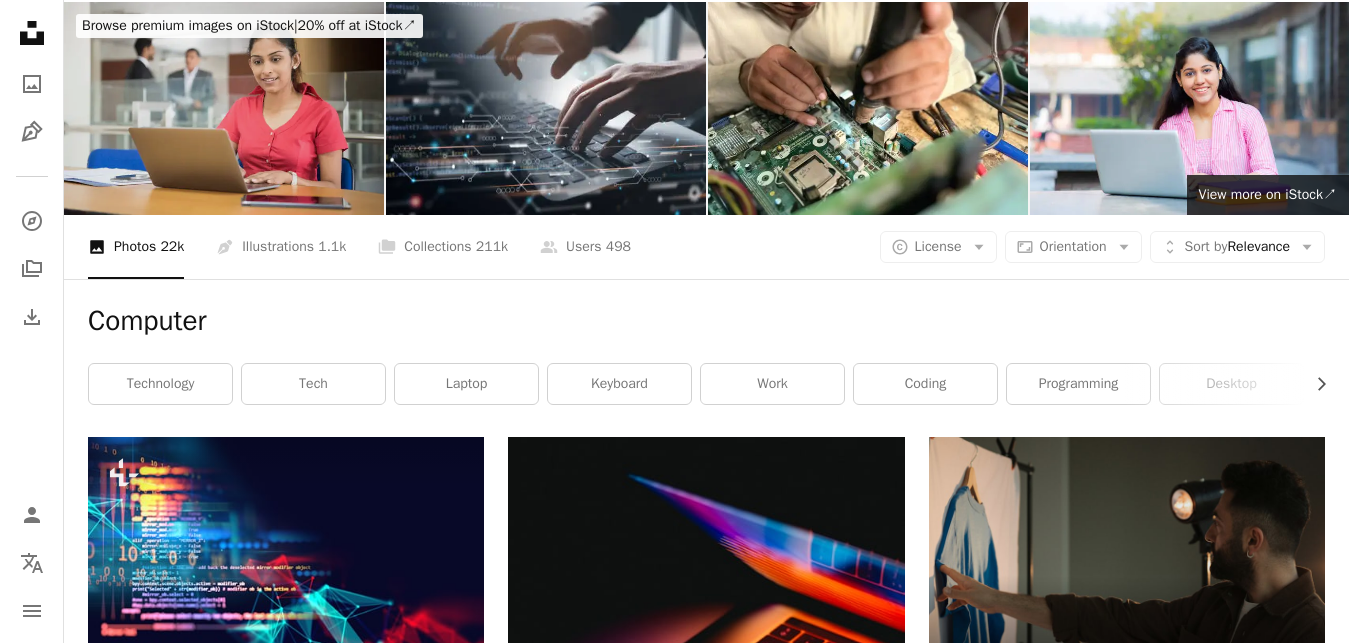 scroll, scrollTop: 0, scrollLeft: 0, axis: both 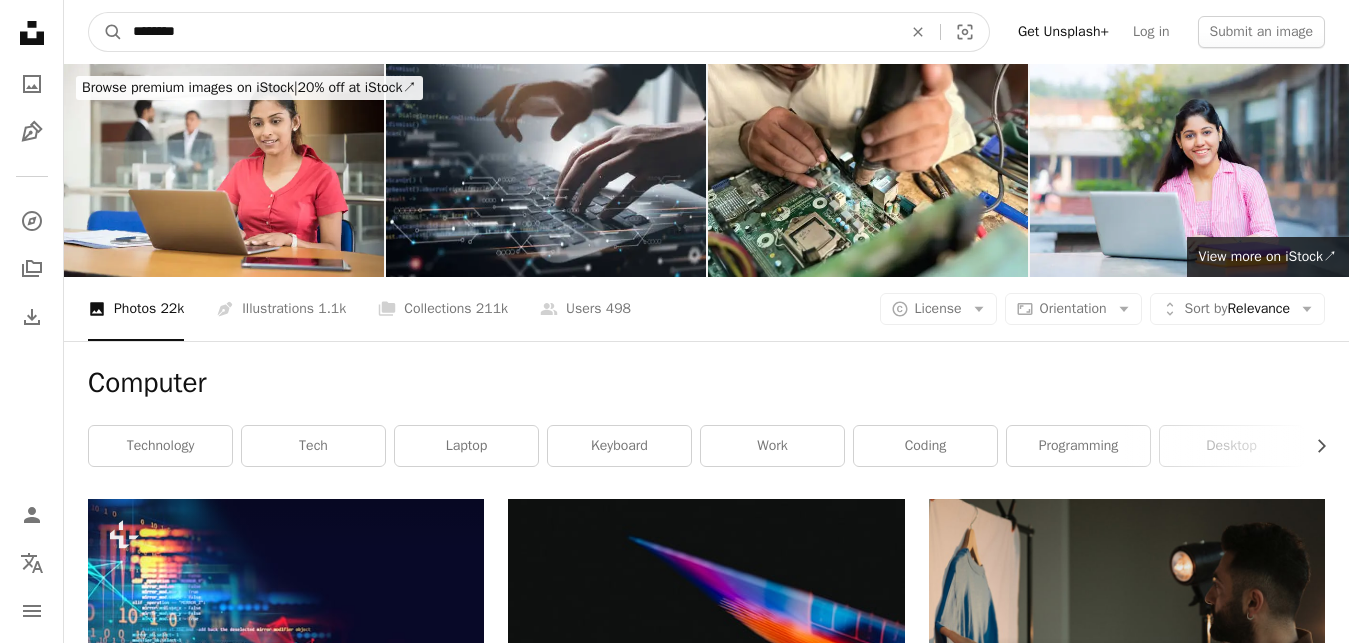 drag, startPoint x: 223, startPoint y: 40, endPoint x: 72, endPoint y: 27, distance: 151.55856 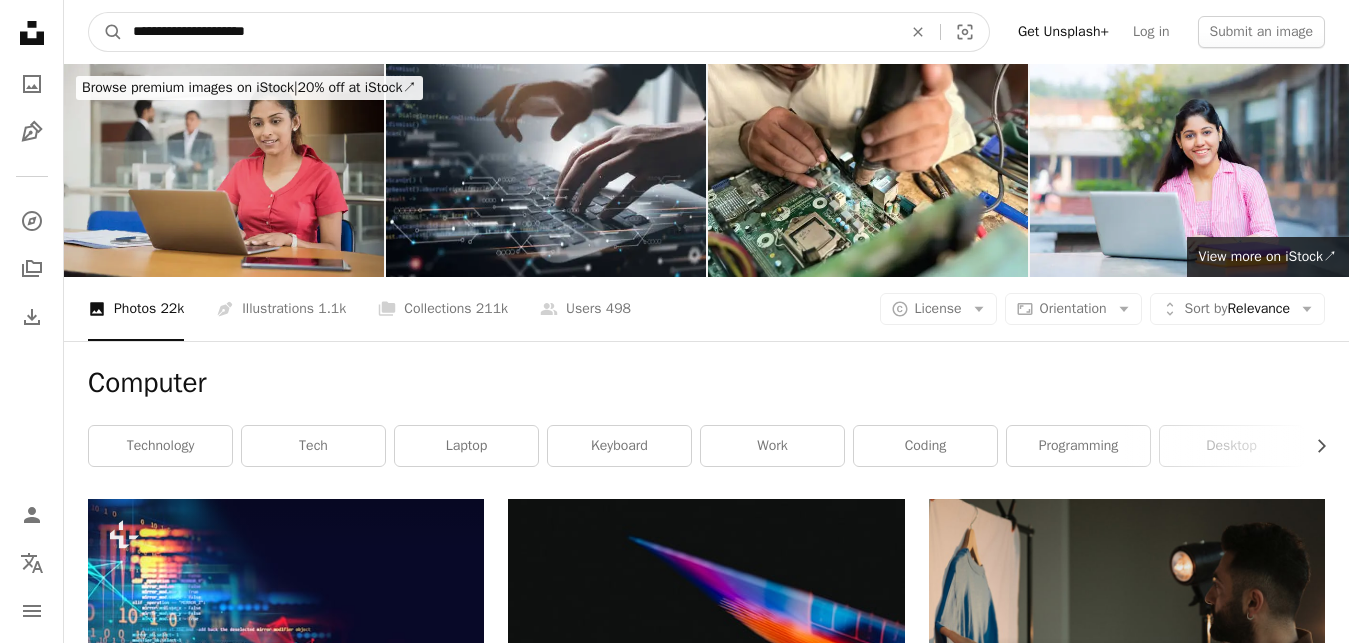 type on "**********" 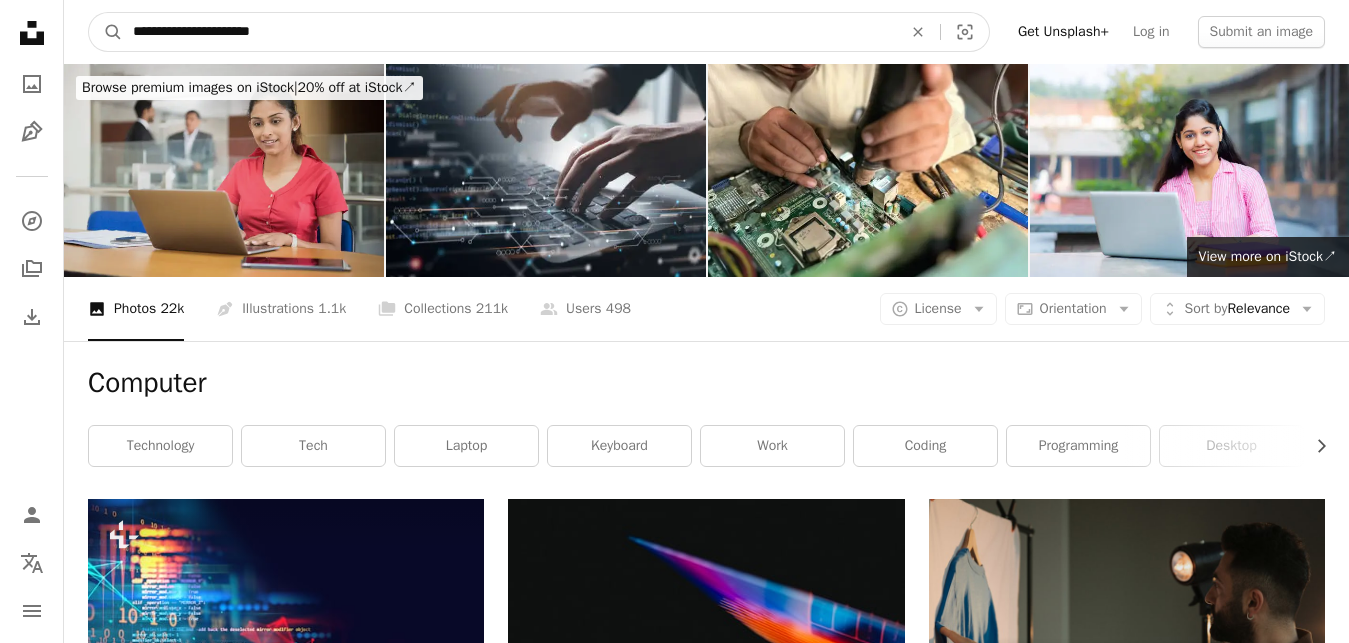 click on "A magnifying glass" at bounding box center [106, 32] 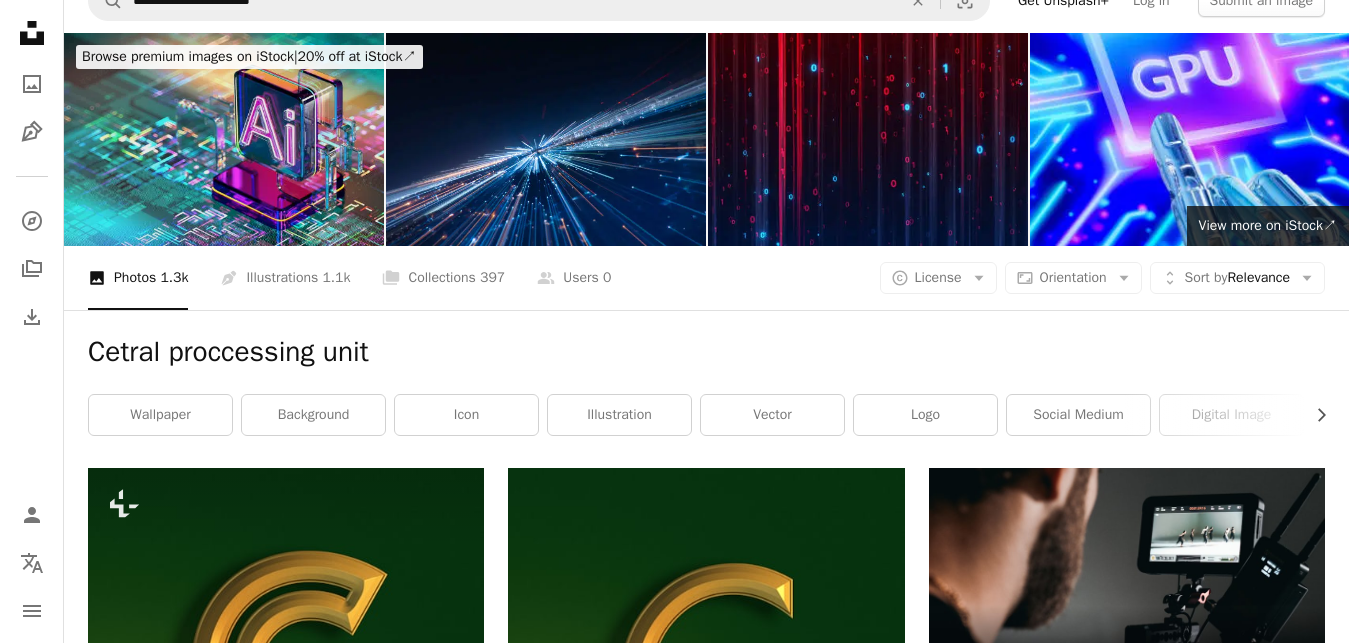 scroll, scrollTop: 0, scrollLeft: 0, axis: both 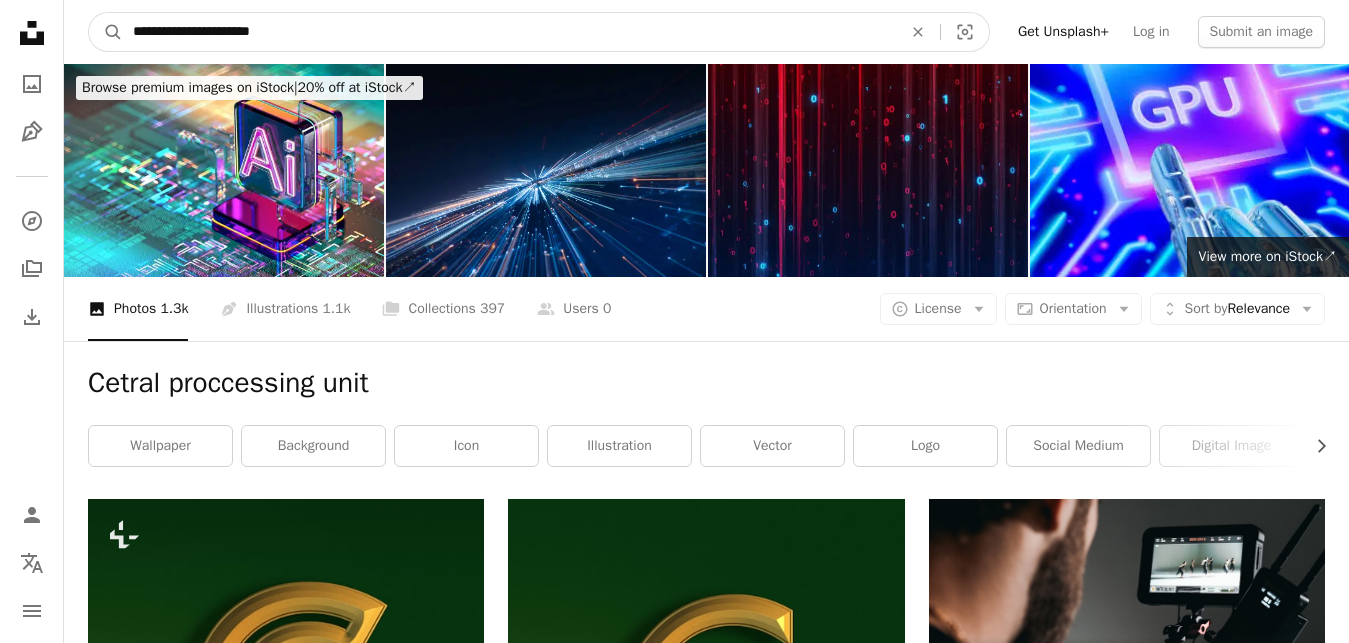 drag, startPoint x: 274, startPoint y: 34, endPoint x: 150, endPoint y: 47, distance: 124.67959 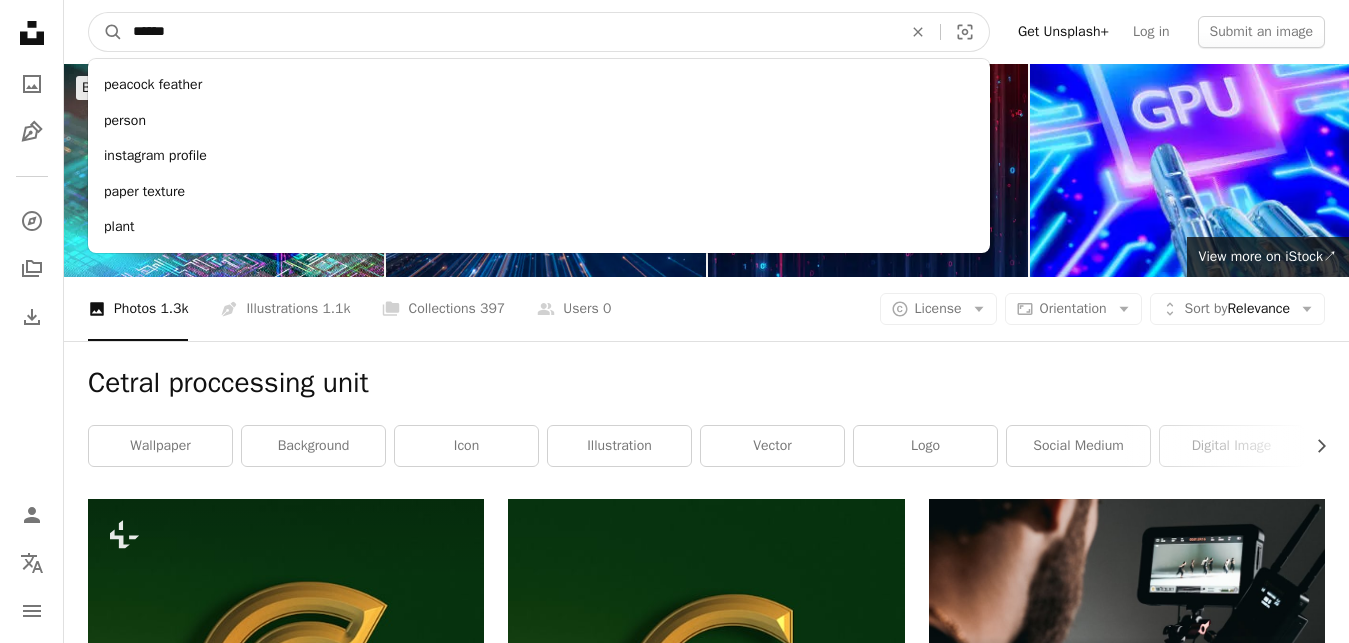 type on "*******" 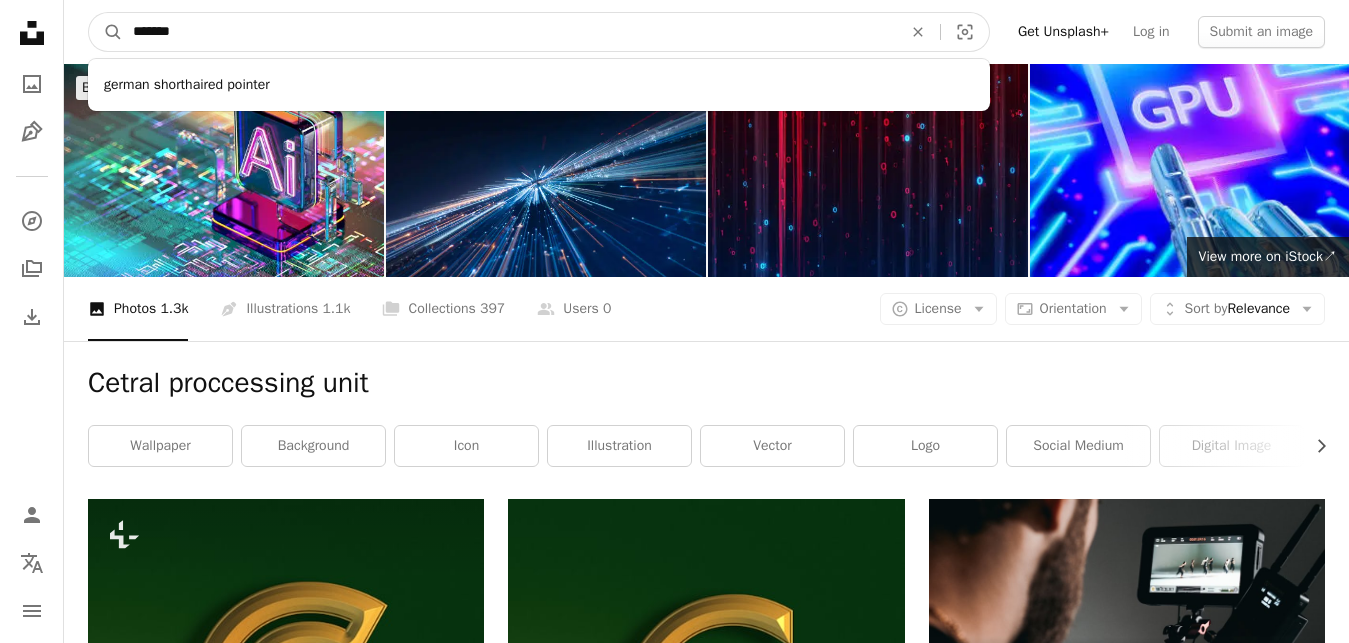 click on "A magnifying glass" at bounding box center [106, 32] 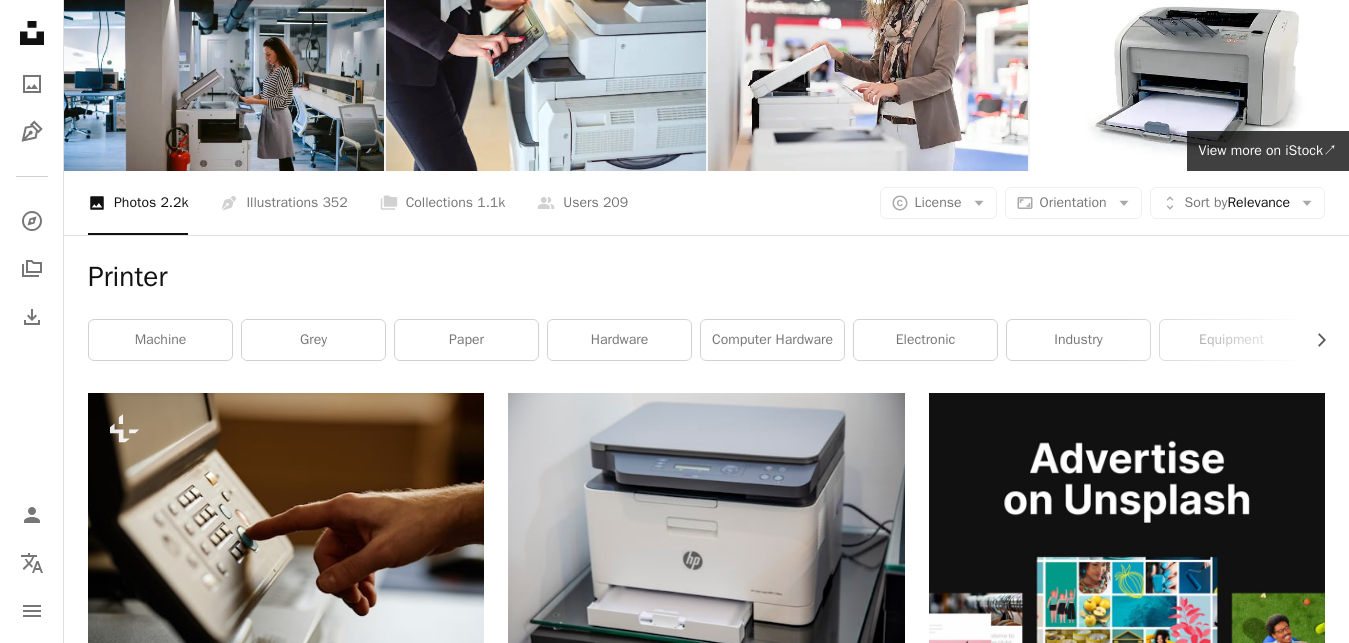 scroll, scrollTop: 204, scrollLeft: 0, axis: vertical 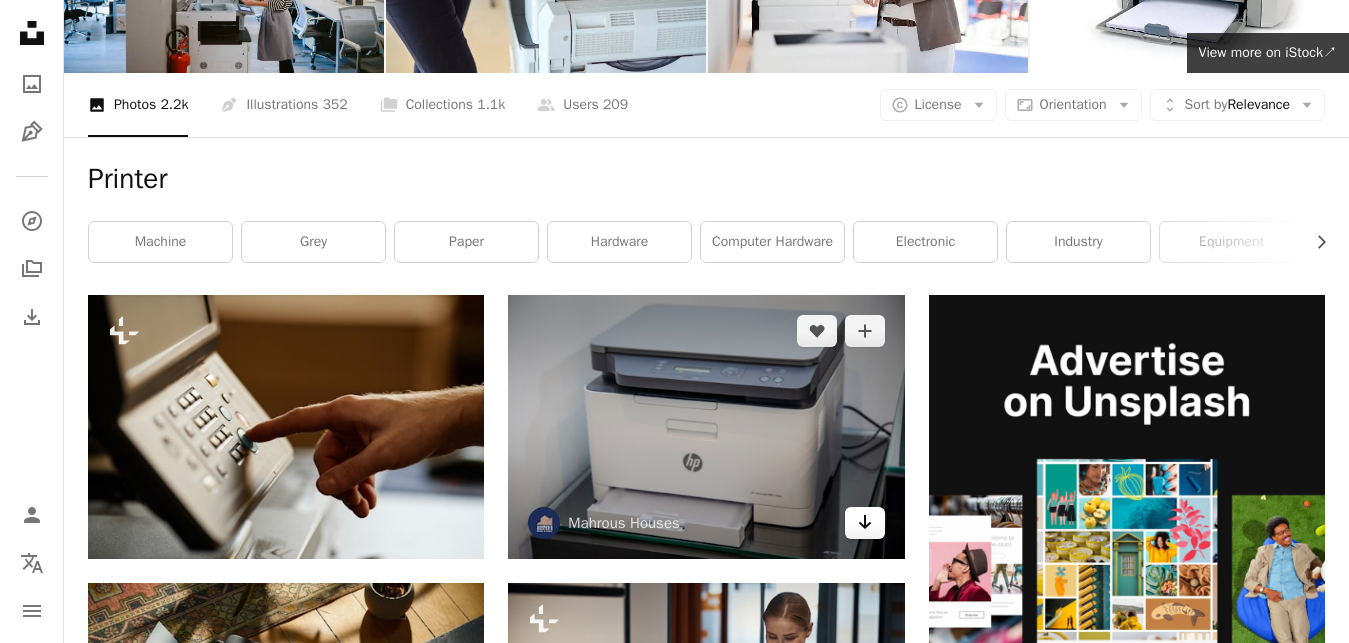 click on "Arrow pointing down" 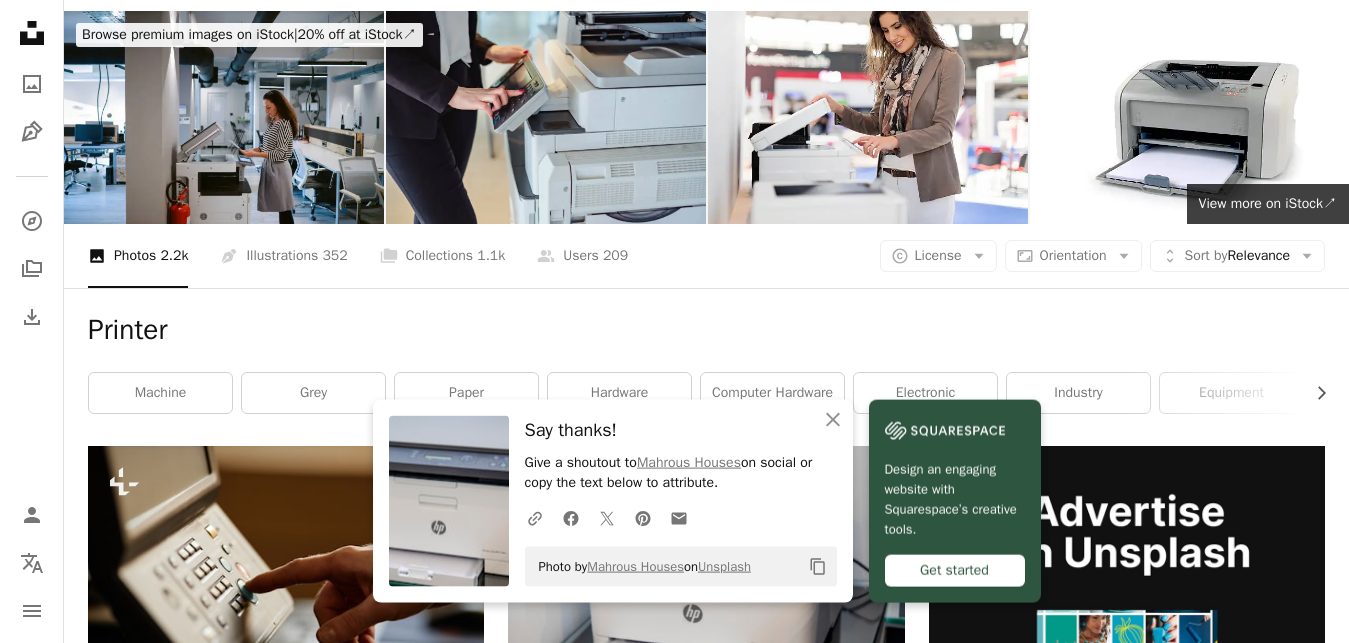 scroll, scrollTop: 0, scrollLeft: 0, axis: both 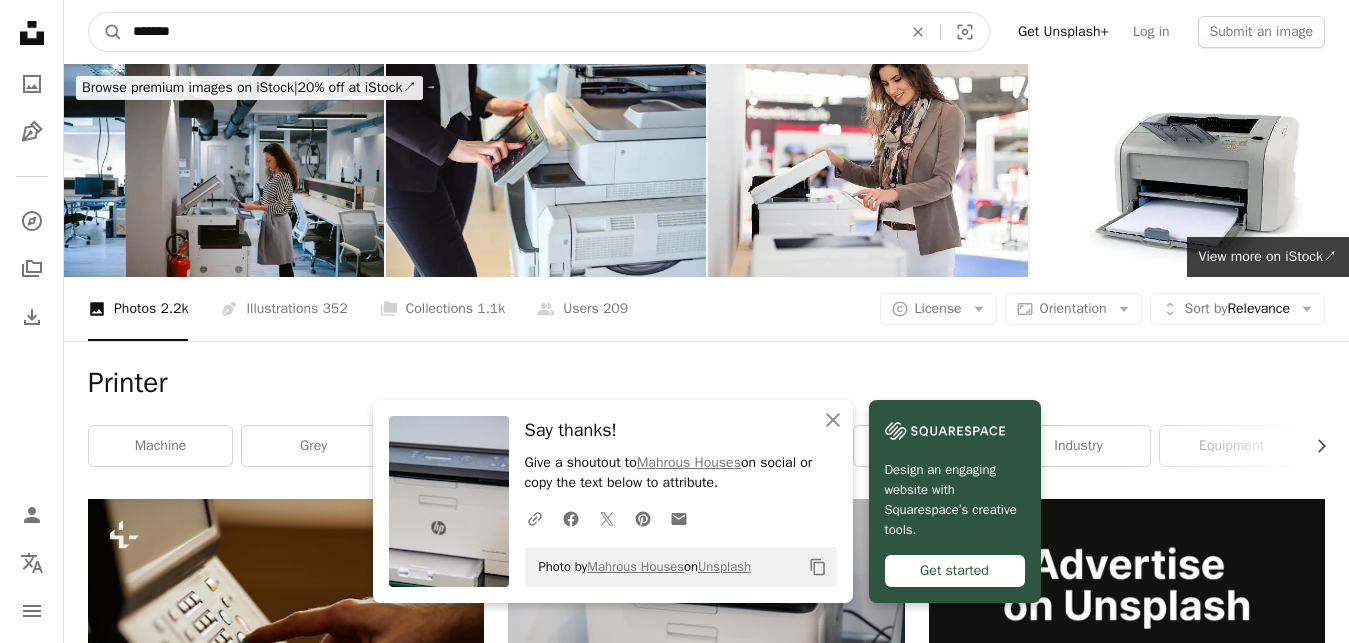 drag, startPoint x: 194, startPoint y: 32, endPoint x: 0, endPoint y: 17, distance: 194.57903 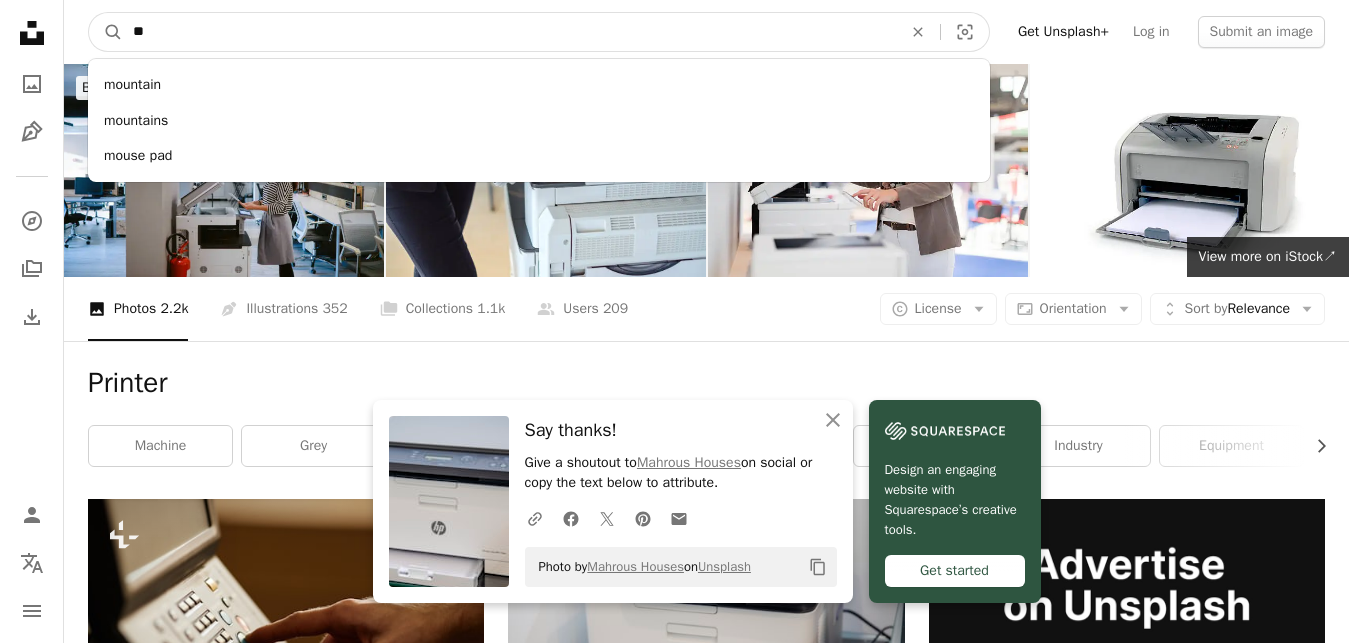 type on "*" 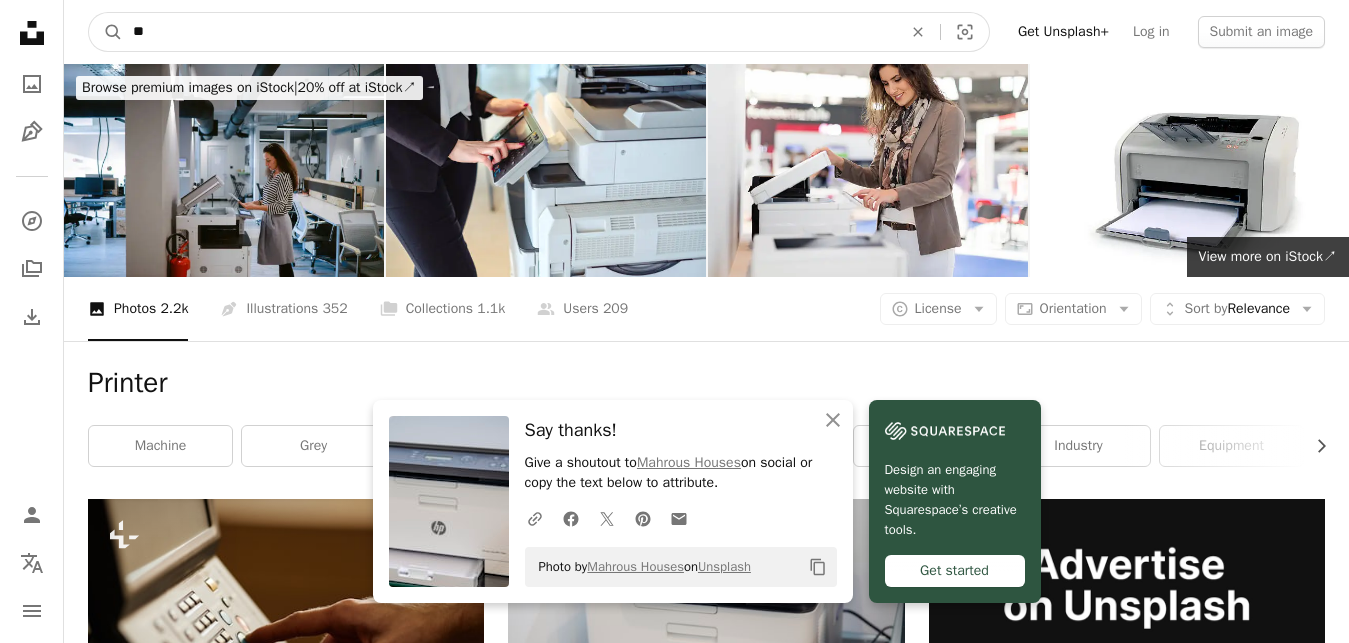 type on "*" 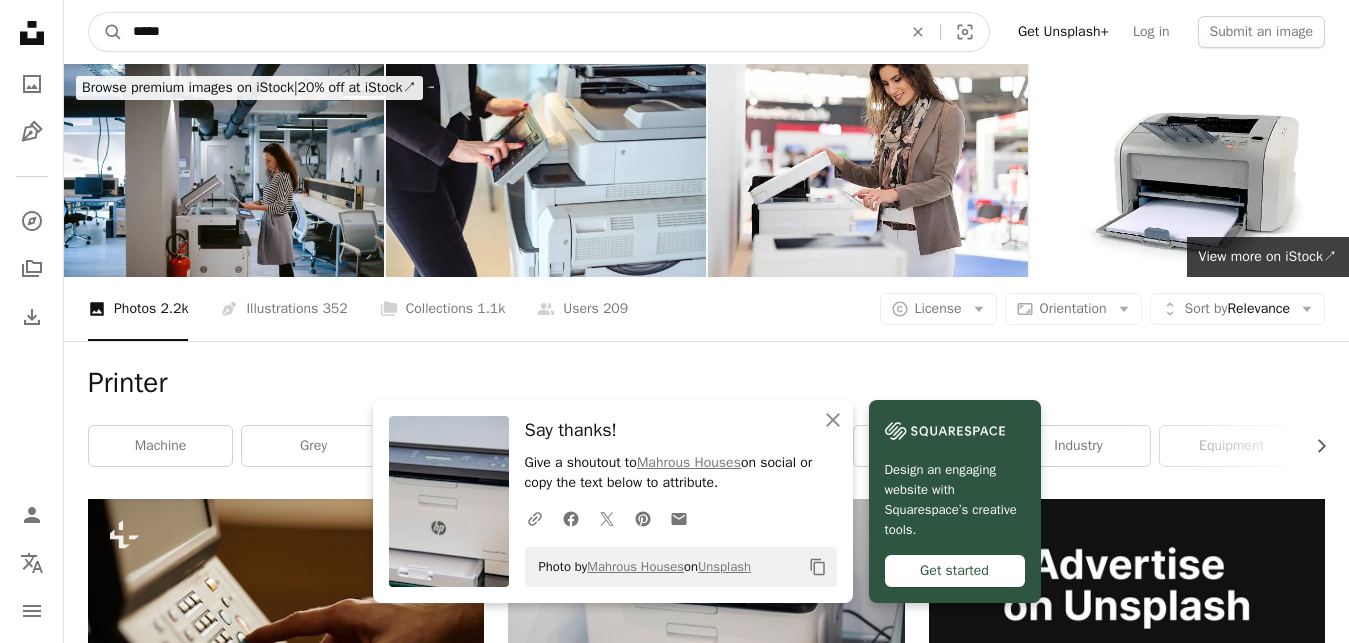 type on "*****" 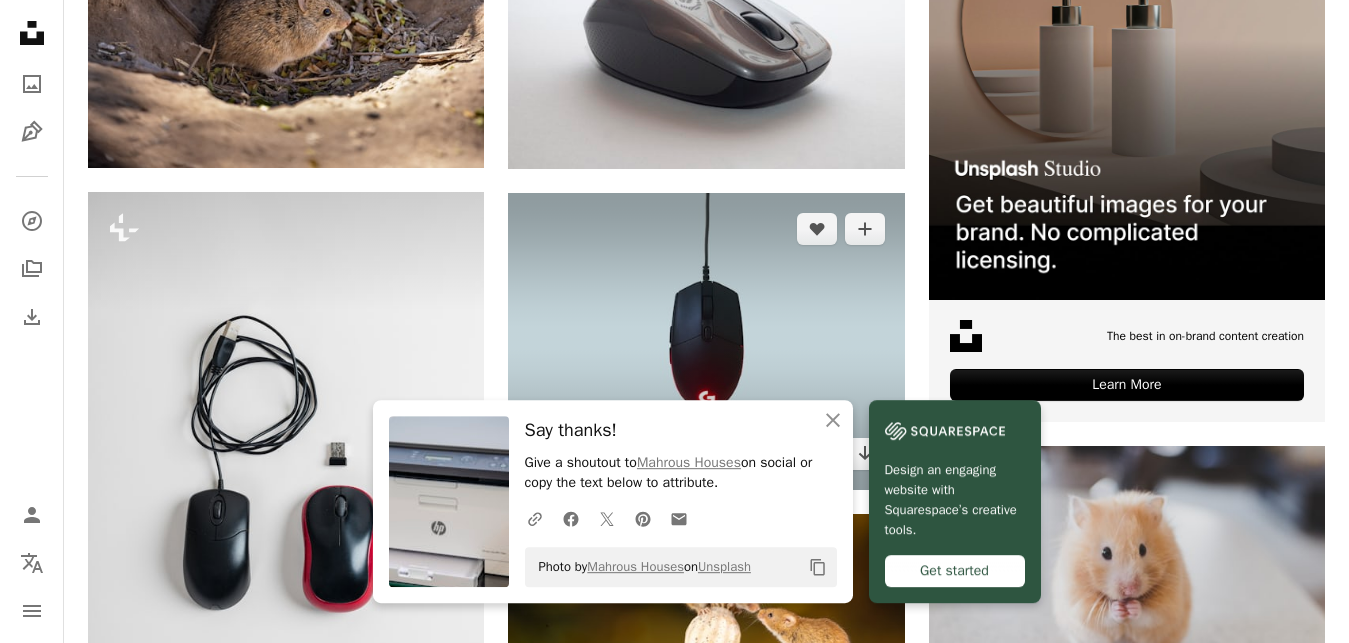 scroll, scrollTop: 510, scrollLeft: 0, axis: vertical 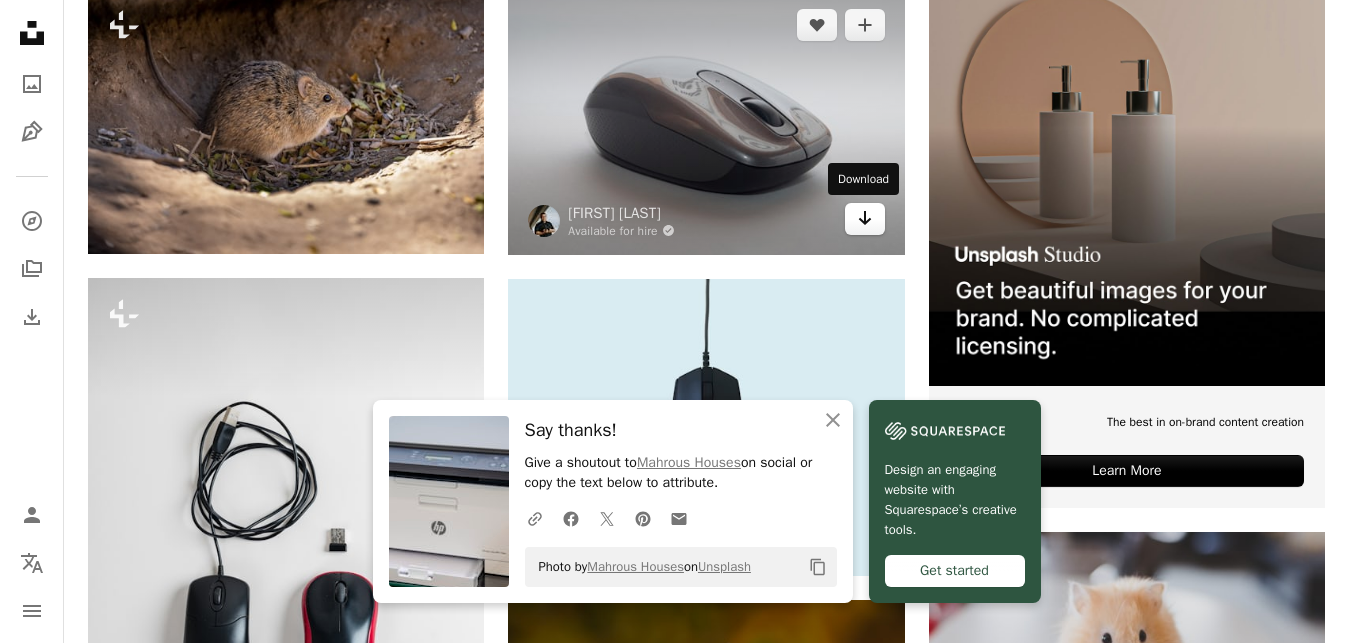 click on "Arrow pointing down" 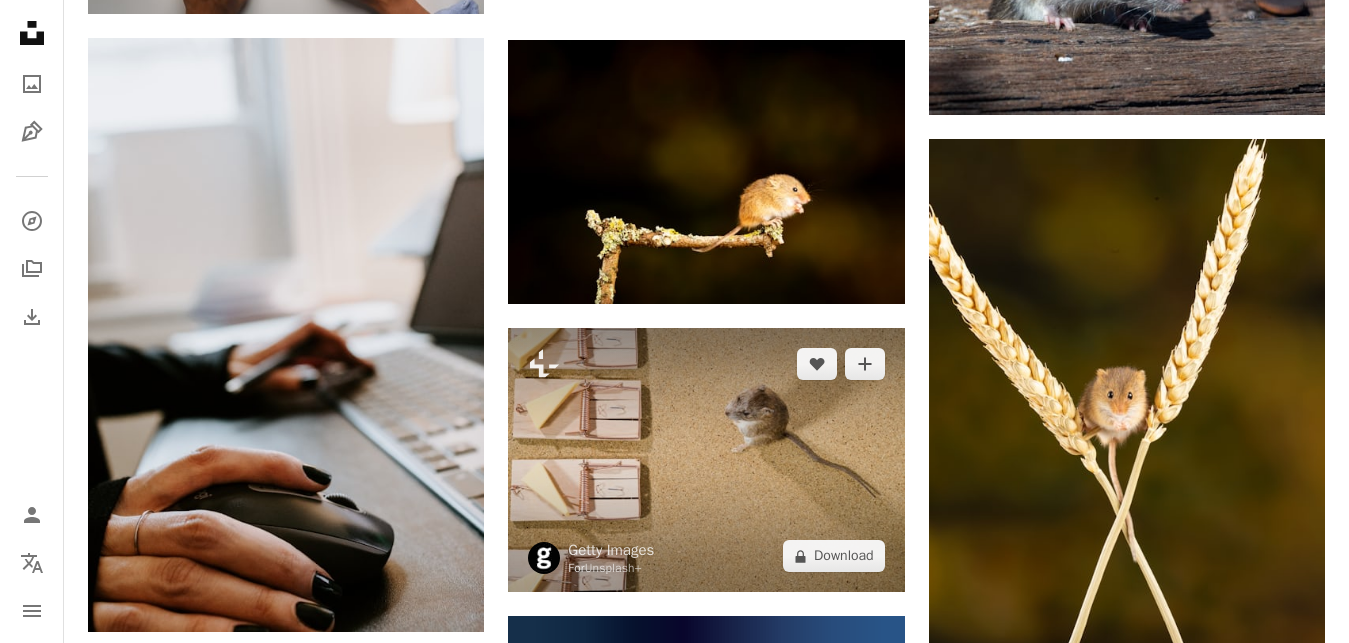 scroll, scrollTop: 1836, scrollLeft: 0, axis: vertical 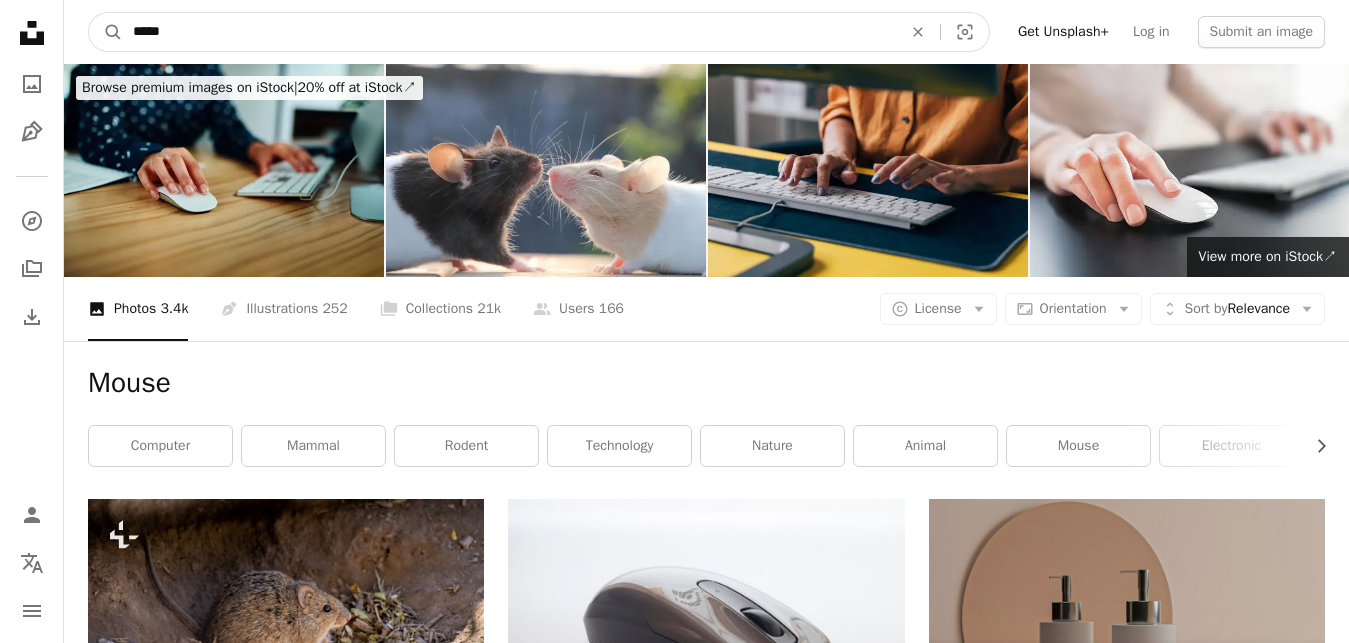 click on "*****" at bounding box center [509, 32] 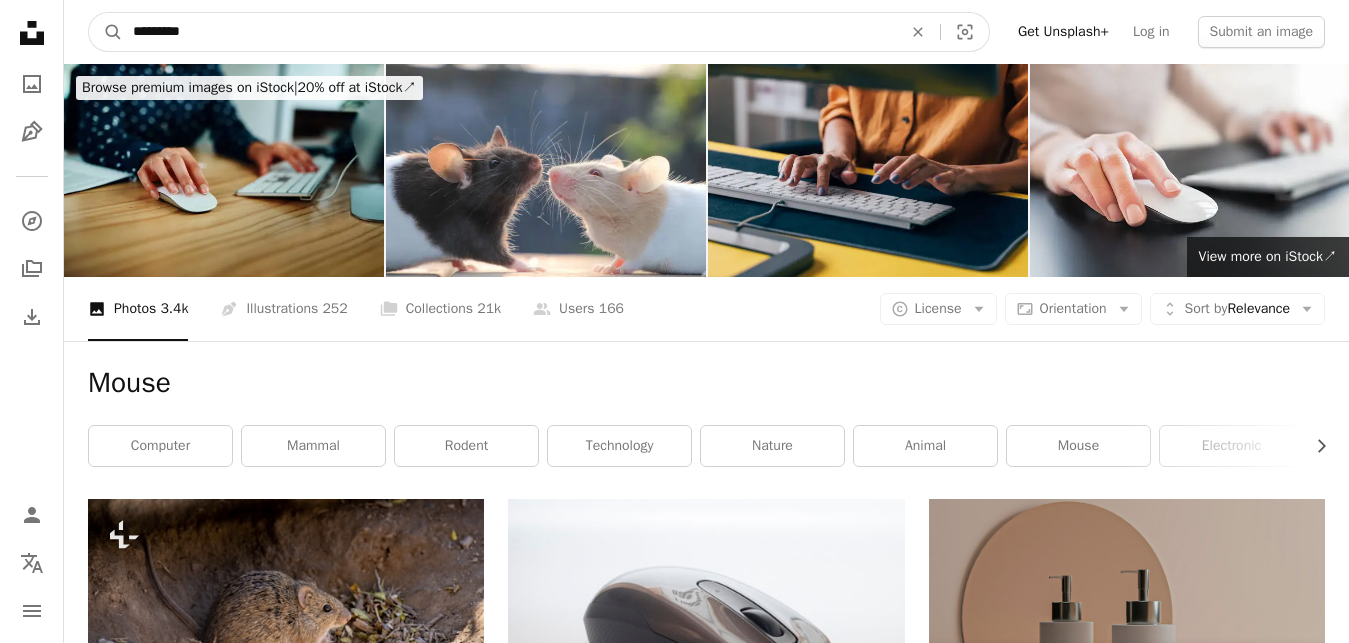 type on "**********" 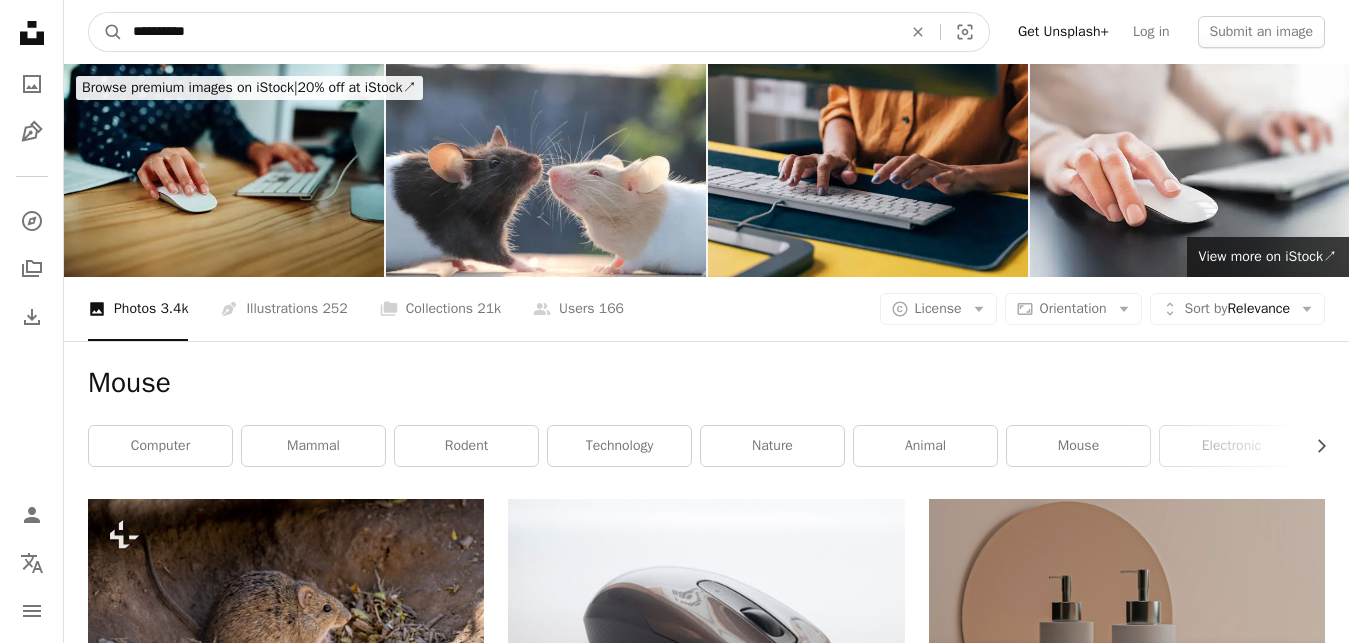 click on "A magnifying glass" at bounding box center [106, 32] 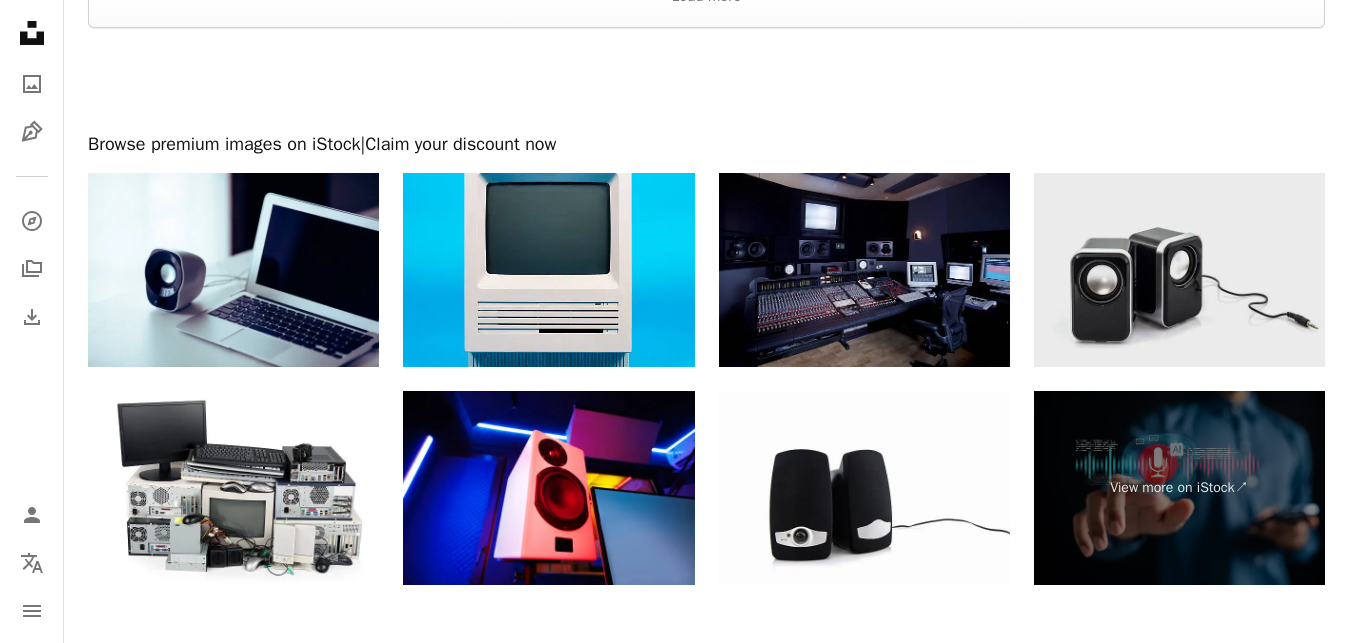 scroll, scrollTop: 4284, scrollLeft: 0, axis: vertical 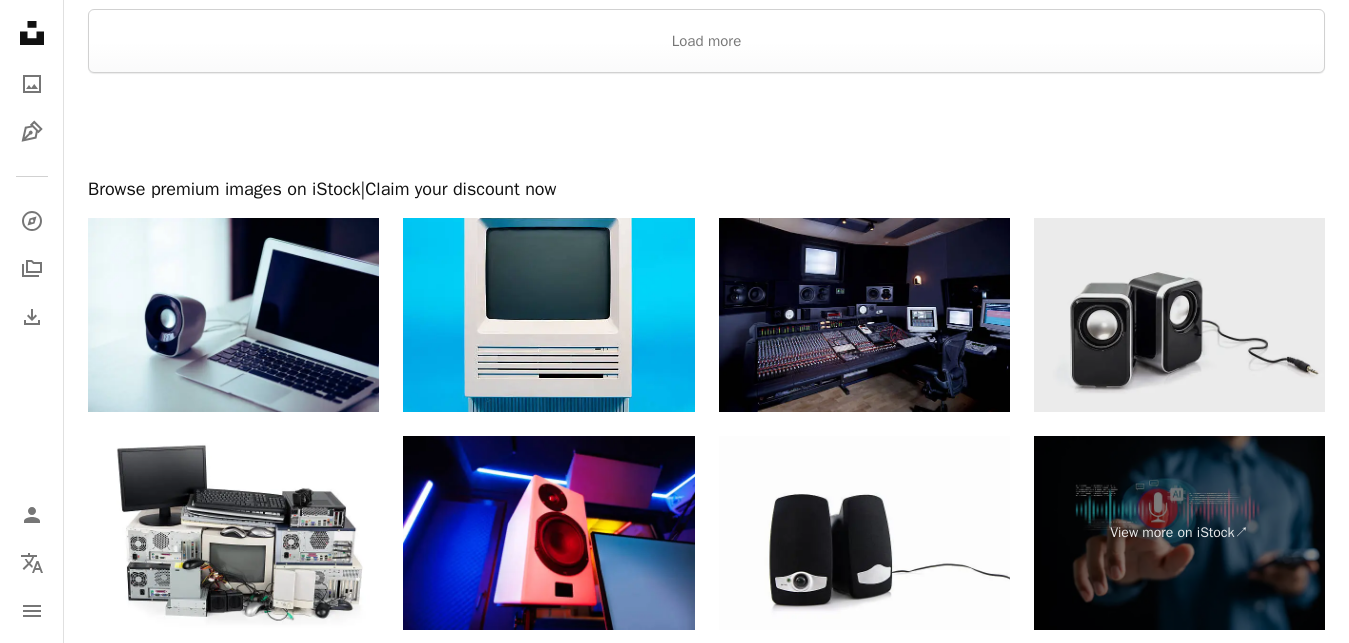 click at bounding box center (1179, 315) 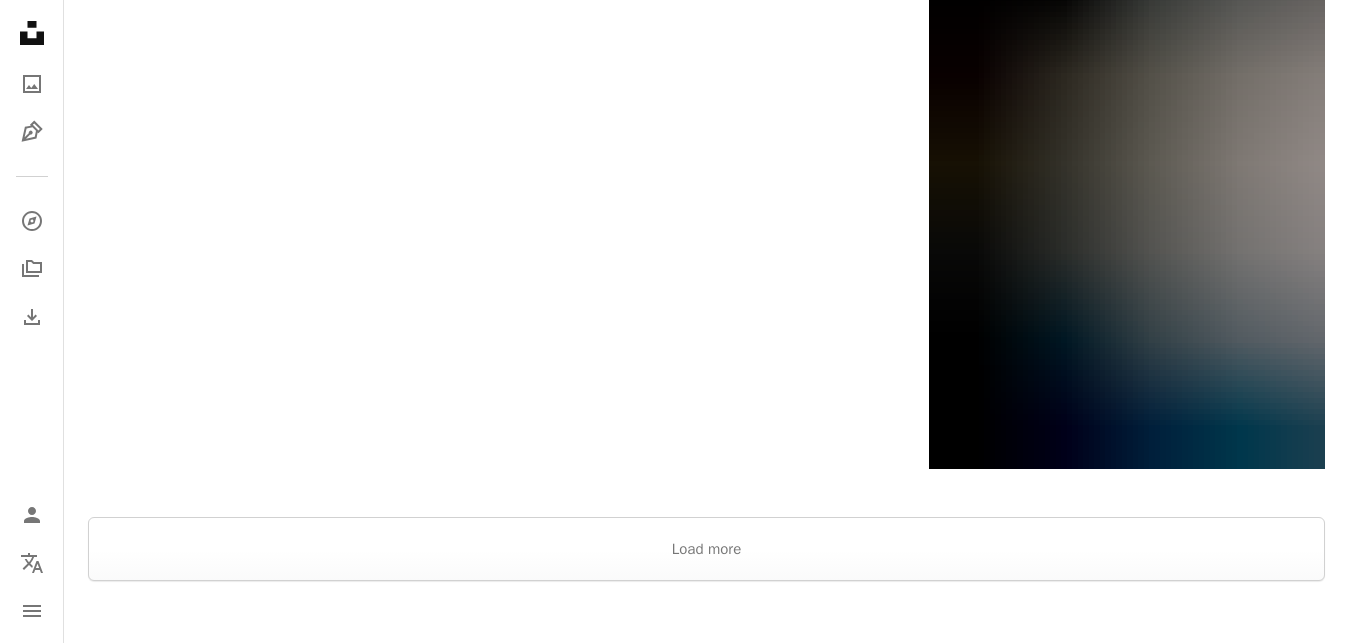 scroll, scrollTop: 4182, scrollLeft: 0, axis: vertical 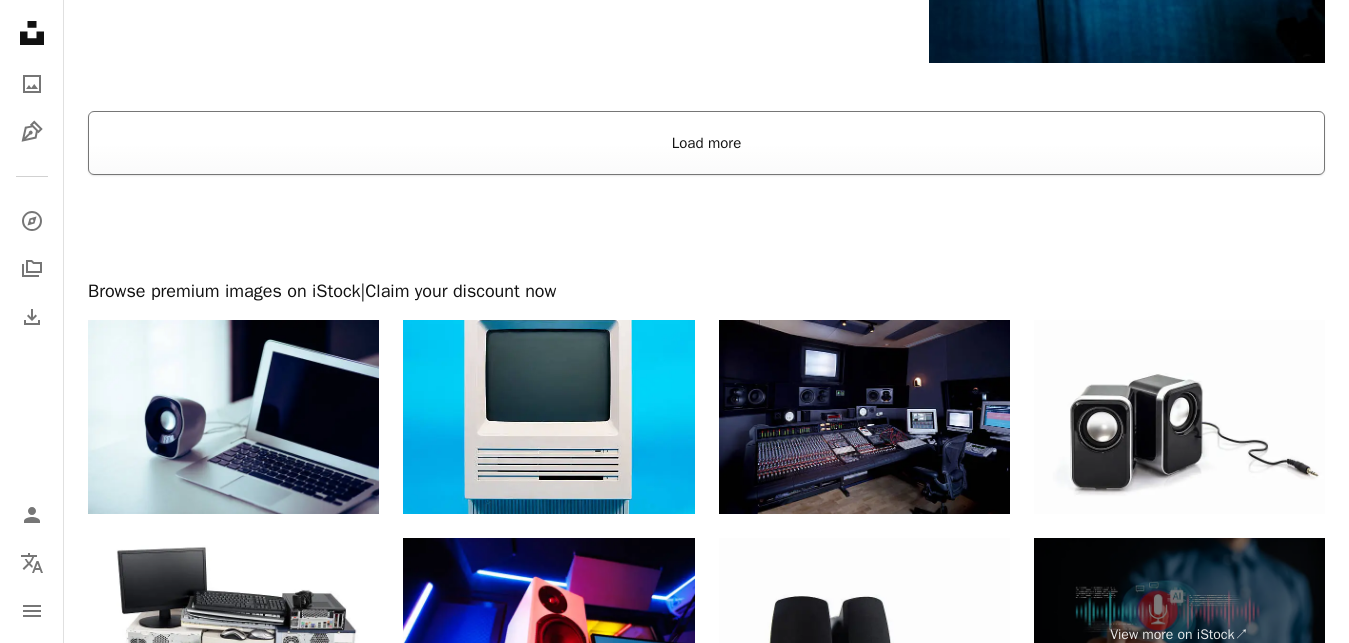 click on "Load more" at bounding box center (706, 143) 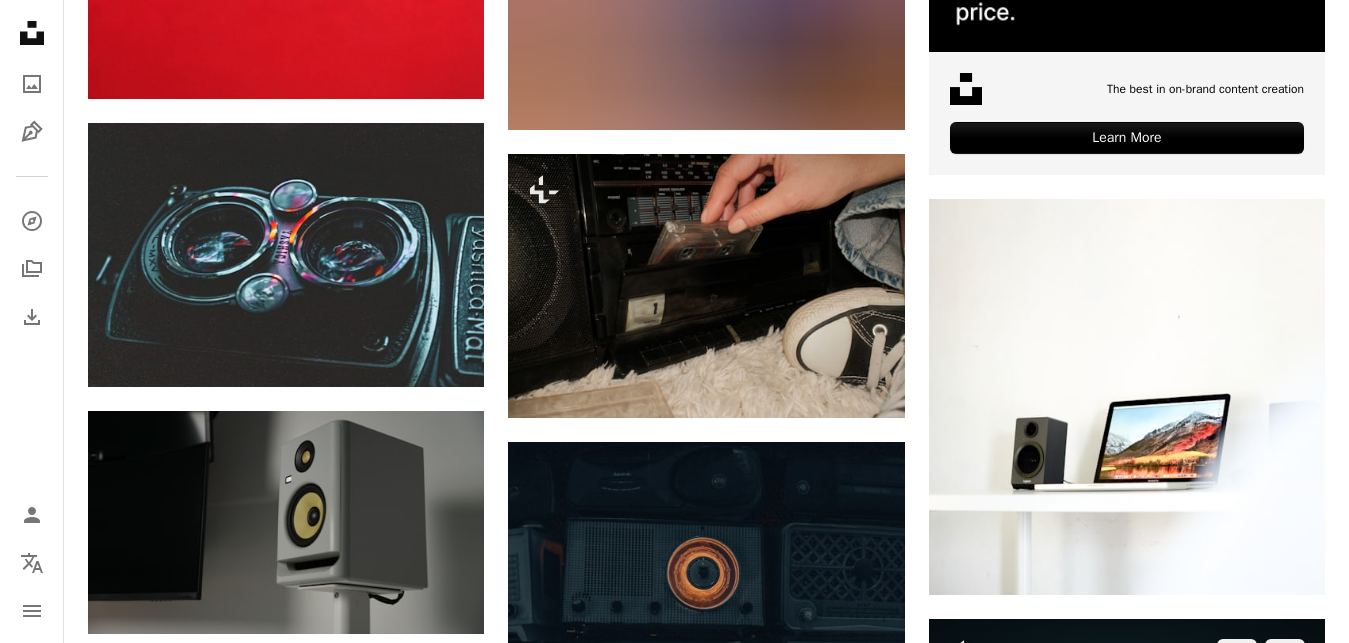 scroll, scrollTop: 9792, scrollLeft: 0, axis: vertical 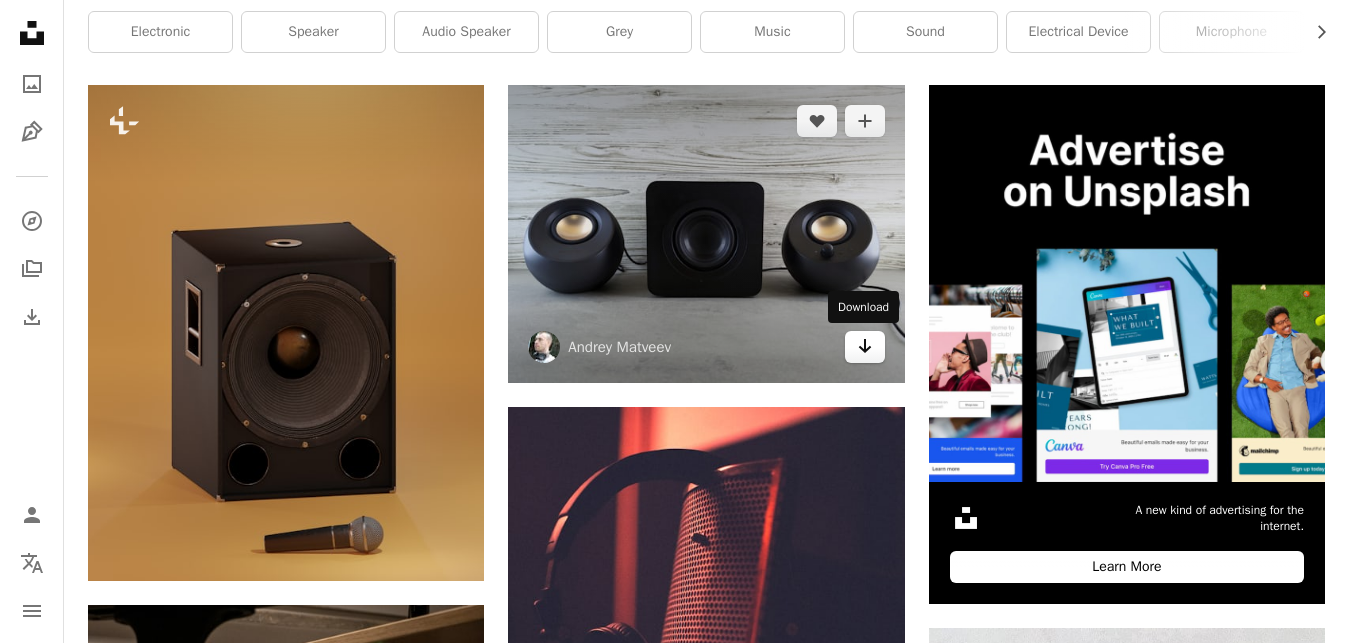 click on "Arrow pointing down" 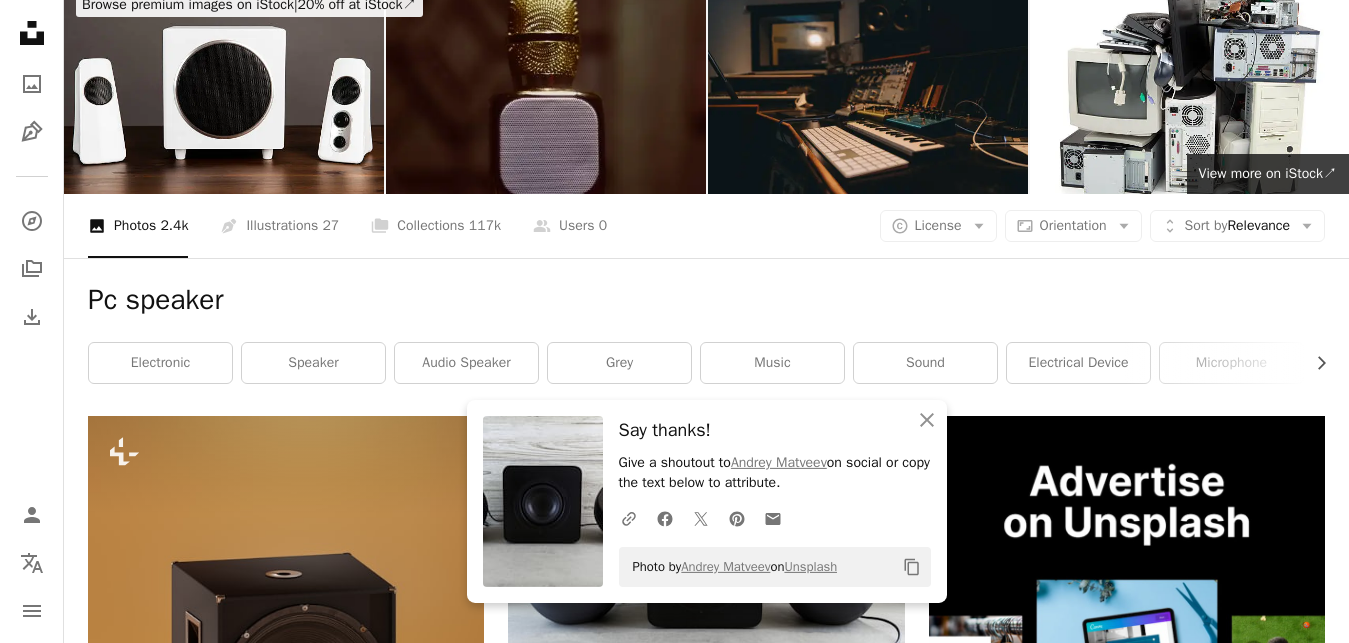 scroll, scrollTop: 0, scrollLeft: 0, axis: both 